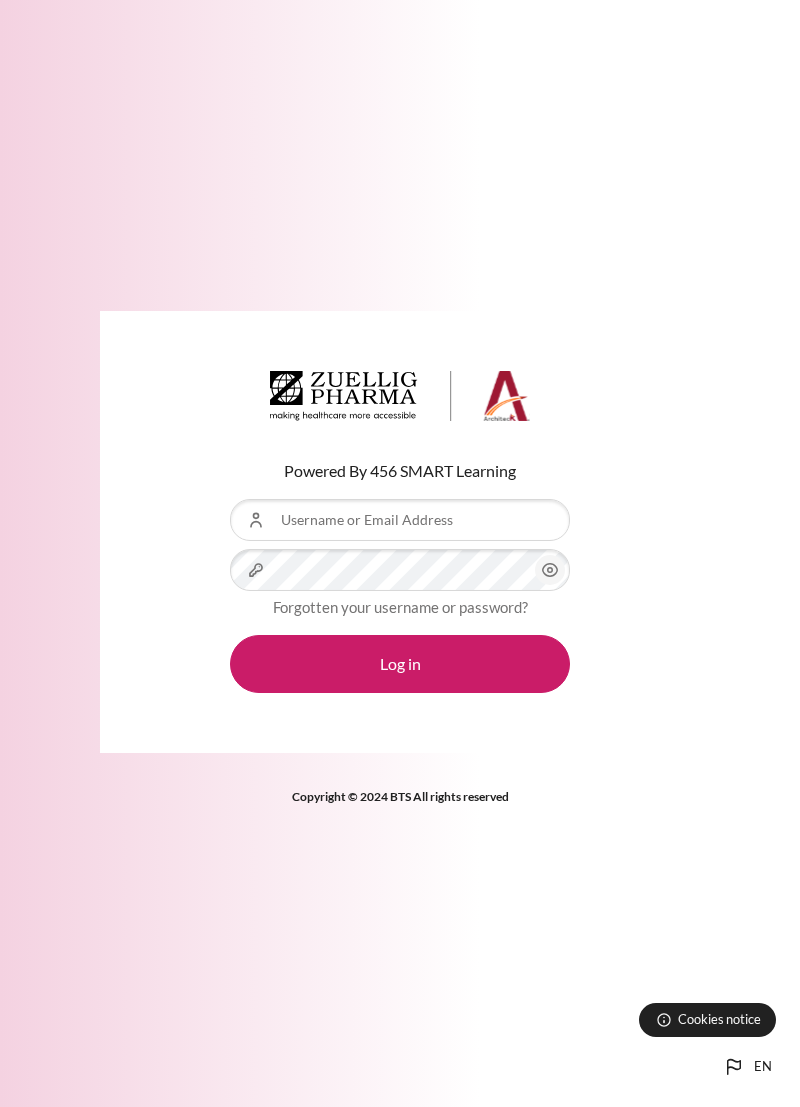 scroll, scrollTop: 0, scrollLeft: 0, axis: both 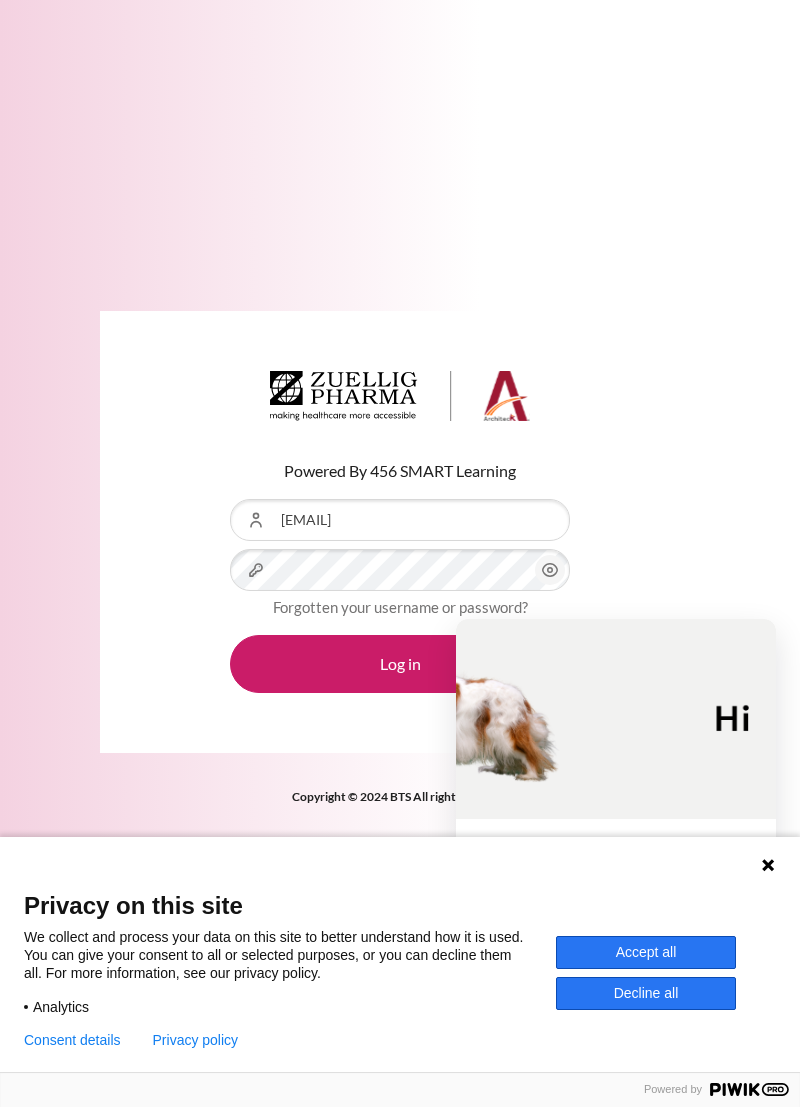 type on "[EMAIL]" 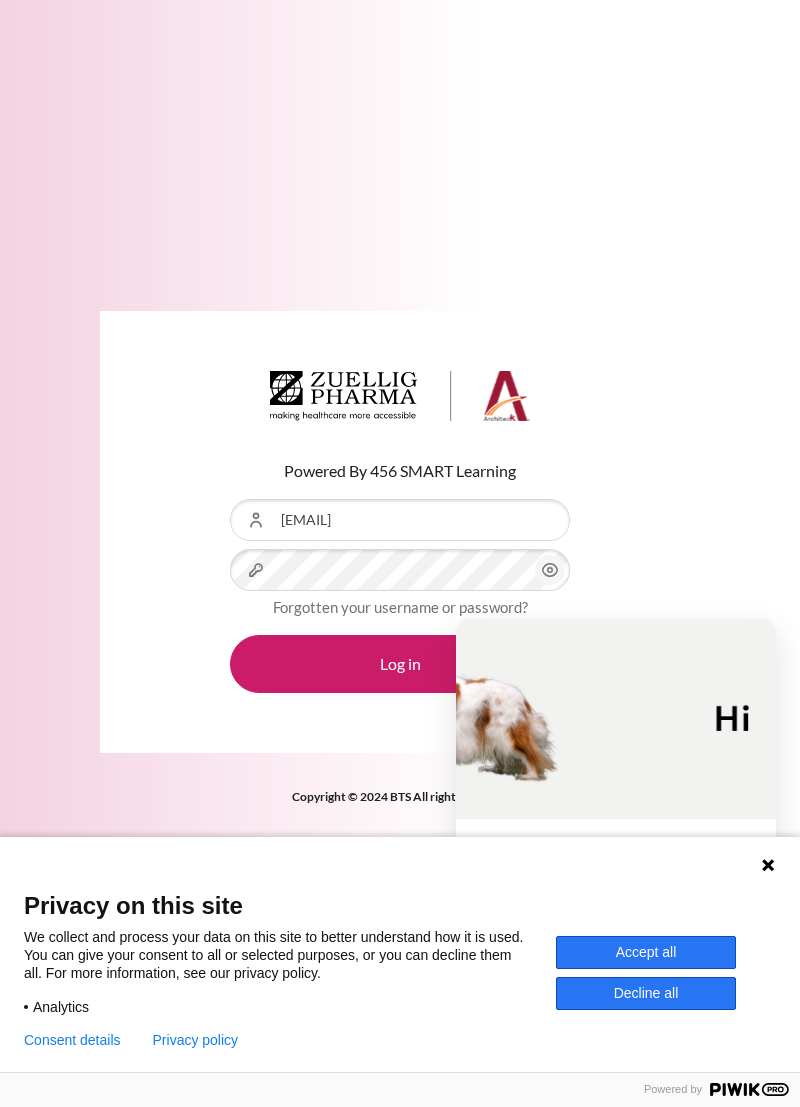 click on "Log in" at bounding box center (400, 664) 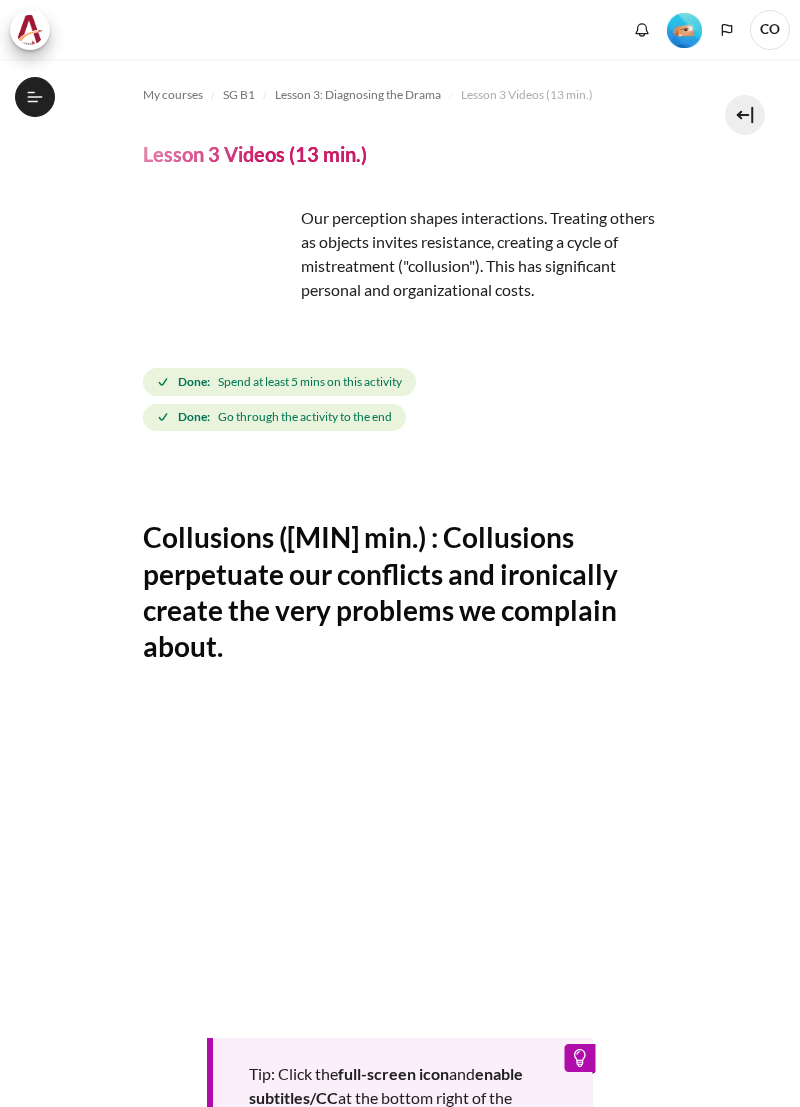click on "My courses
SG B1
Lesson 3: Diagnosing the Drama
Lesson 3 Videos (13 min.)
Lesson 3 Videos (13 min.)
Completion requirements" at bounding box center [400, 743] 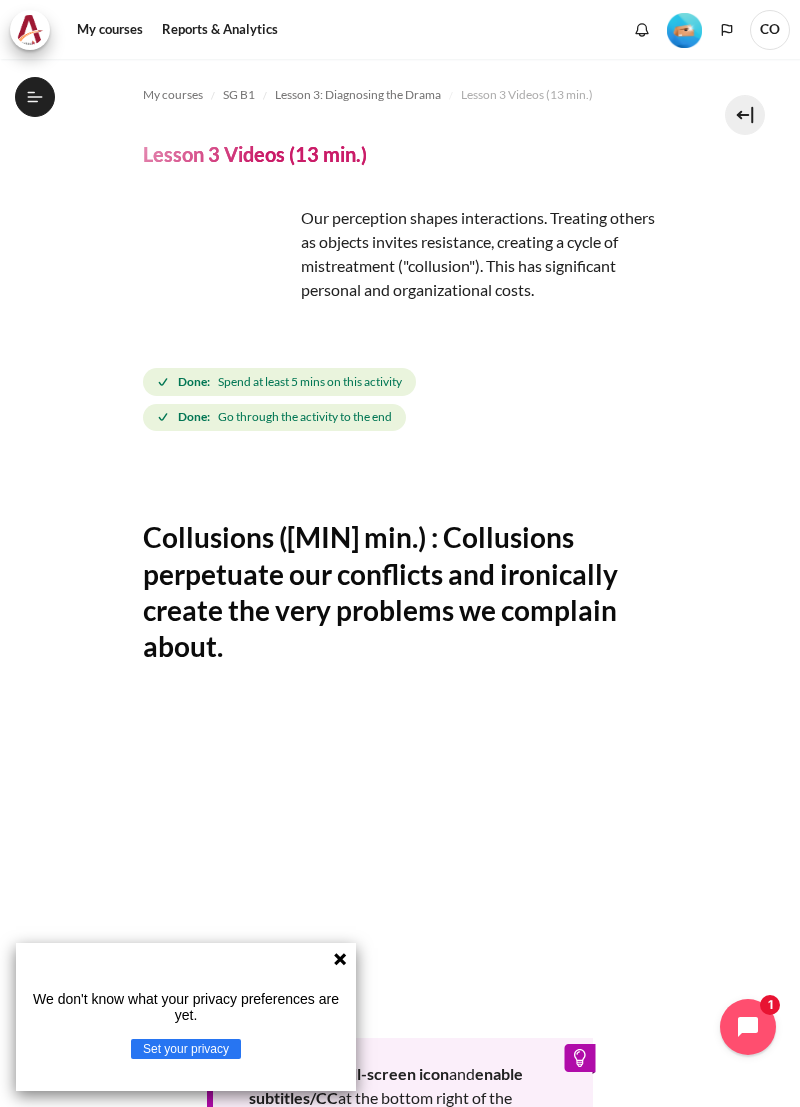 scroll, scrollTop: 209, scrollLeft: 0, axis: vertical 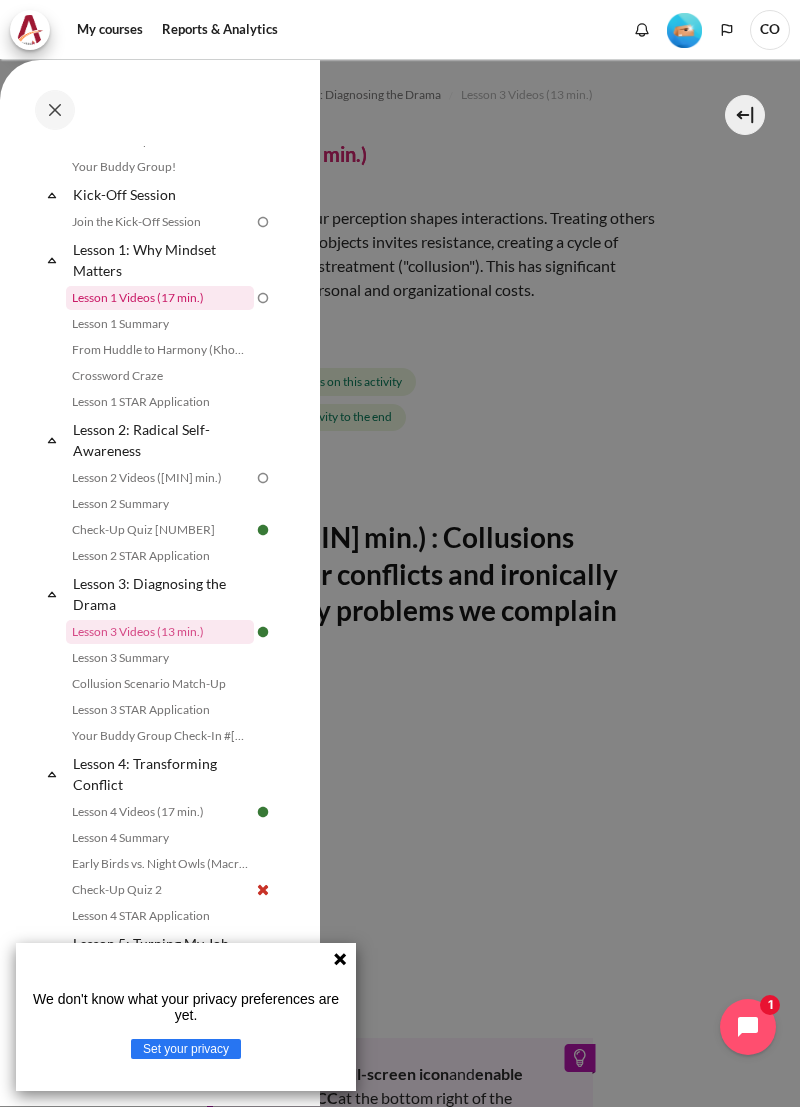 click on "Lesson 1 Videos (17 min.)" at bounding box center [160, 298] 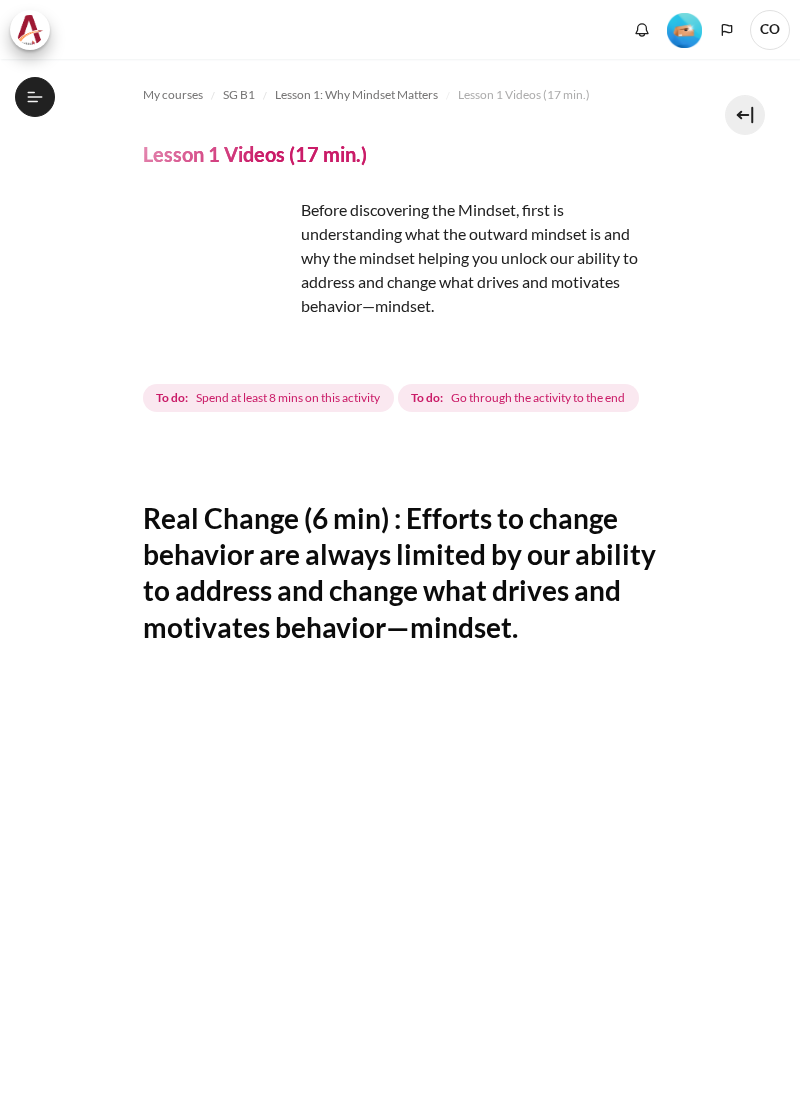 scroll, scrollTop: 0, scrollLeft: 0, axis: both 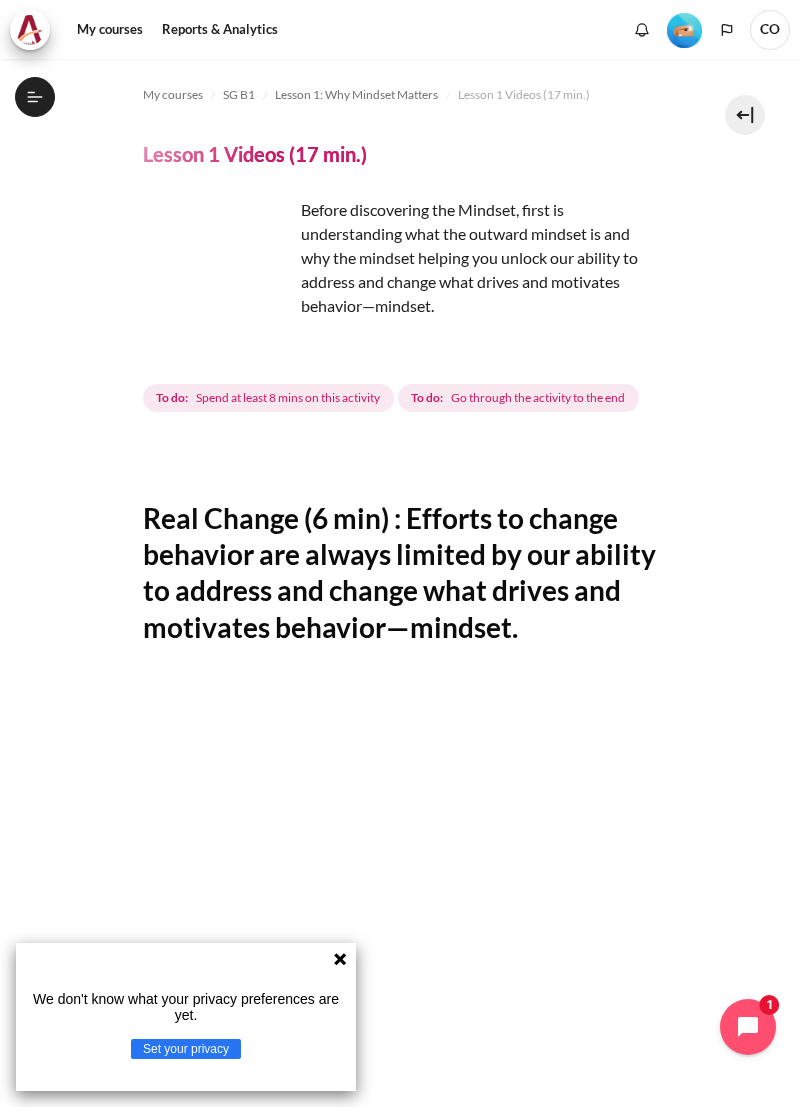 click 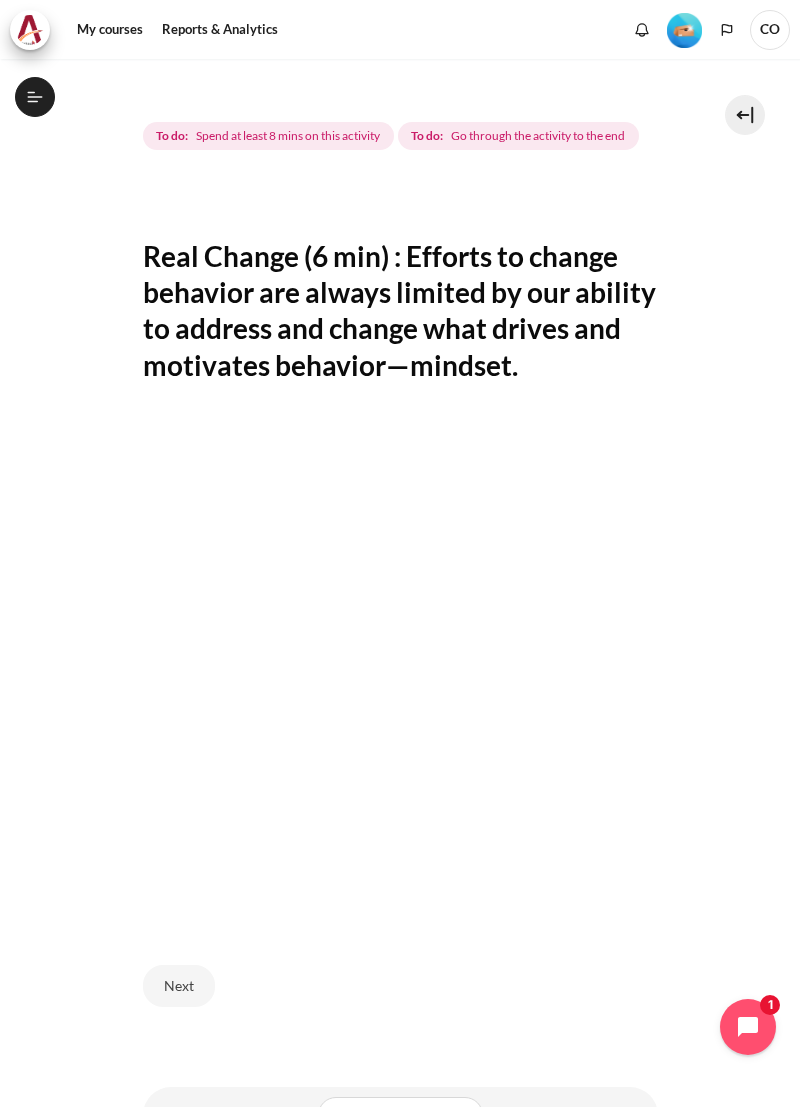 scroll, scrollTop: 268, scrollLeft: 0, axis: vertical 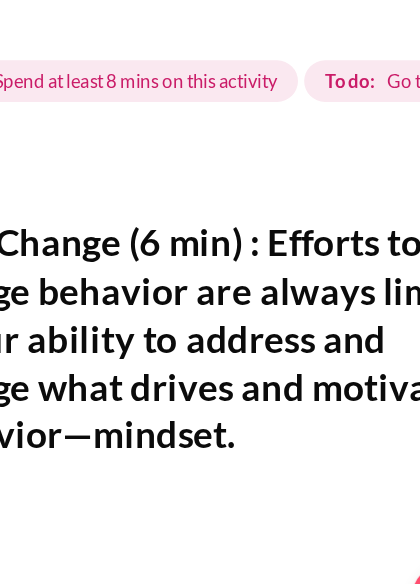 click at bounding box center [210, 223] 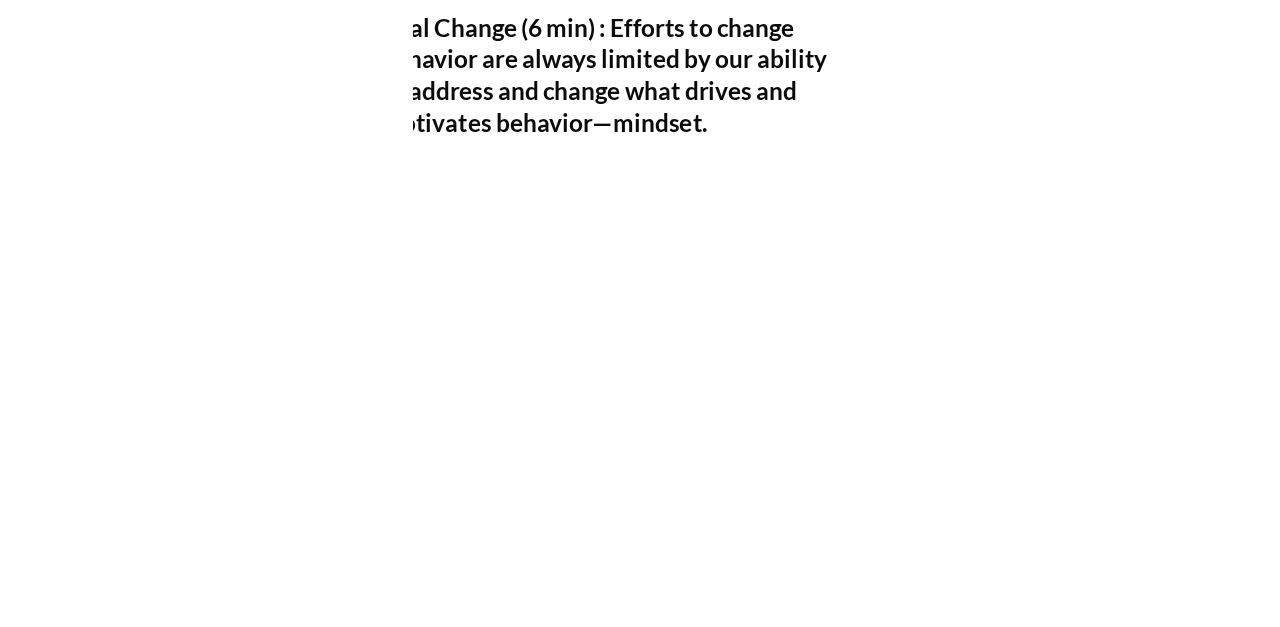 scroll, scrollTop: 69, scrollLeft: 0, axis: vertical 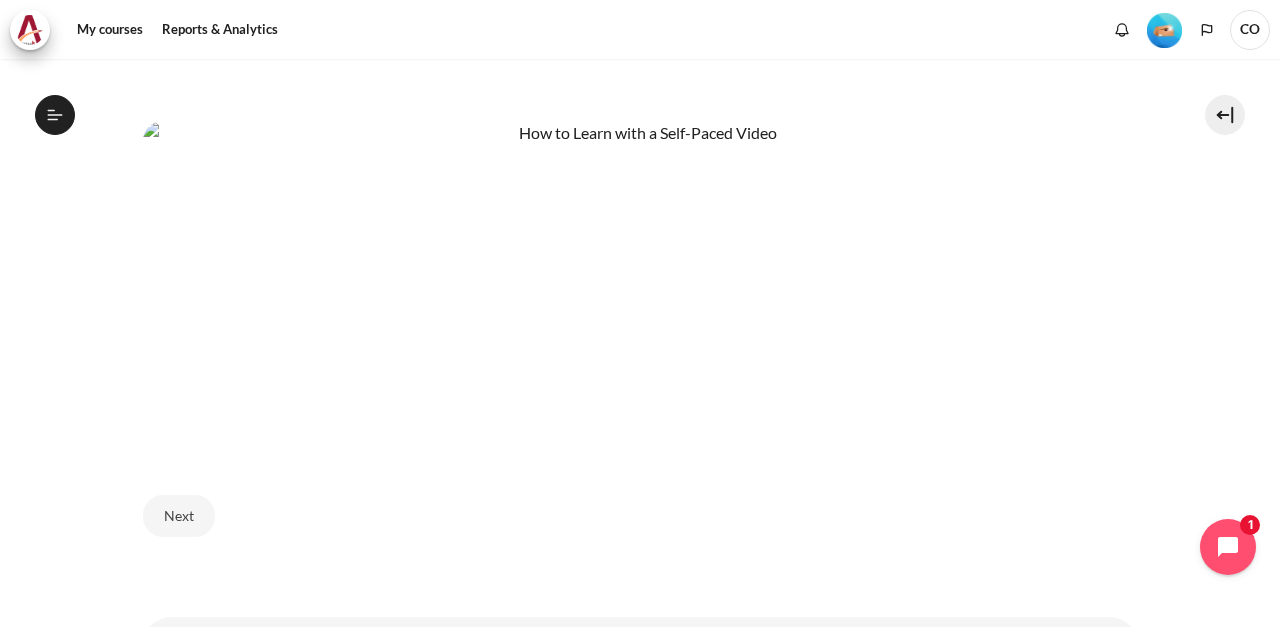click on "Next" at bounding box center (179, 516) 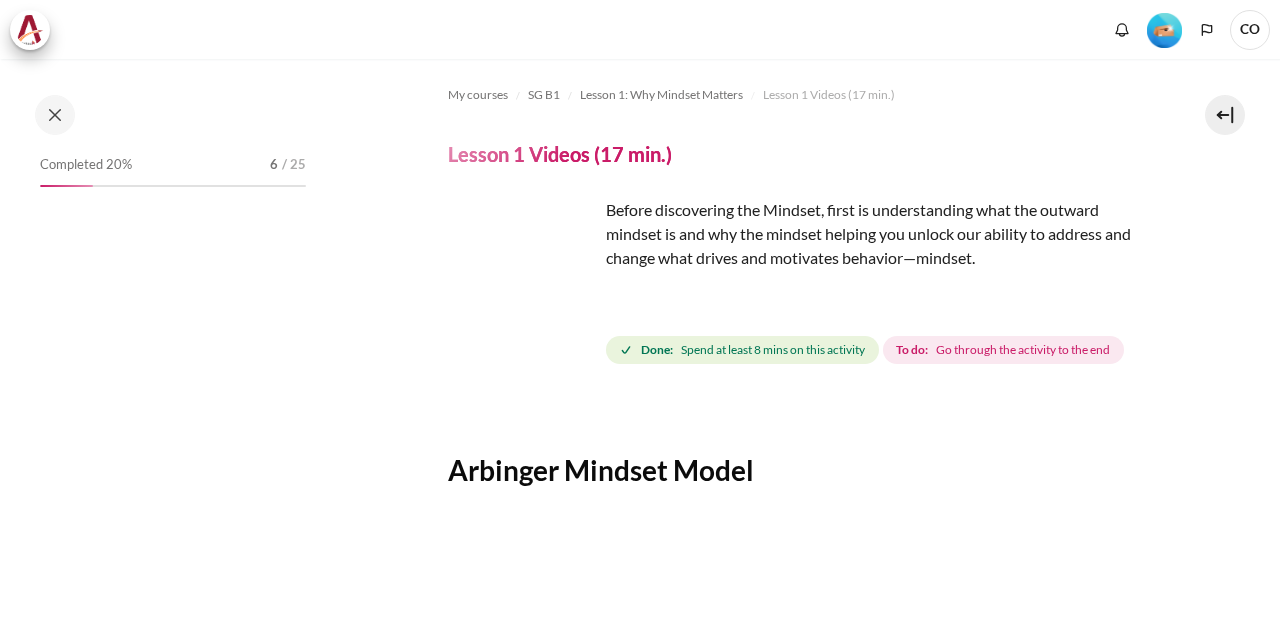 scroll, scrollTop: 0, scrollLeft: 0, axis: both 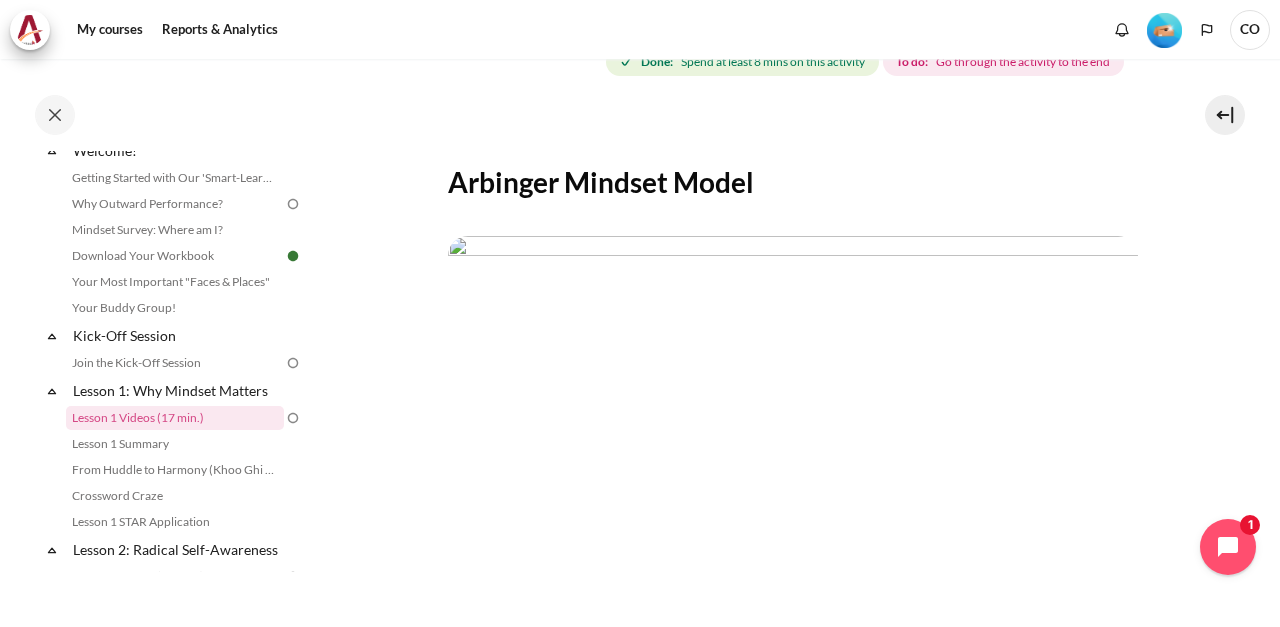 click on "Next" at bounding box center [592, 684] 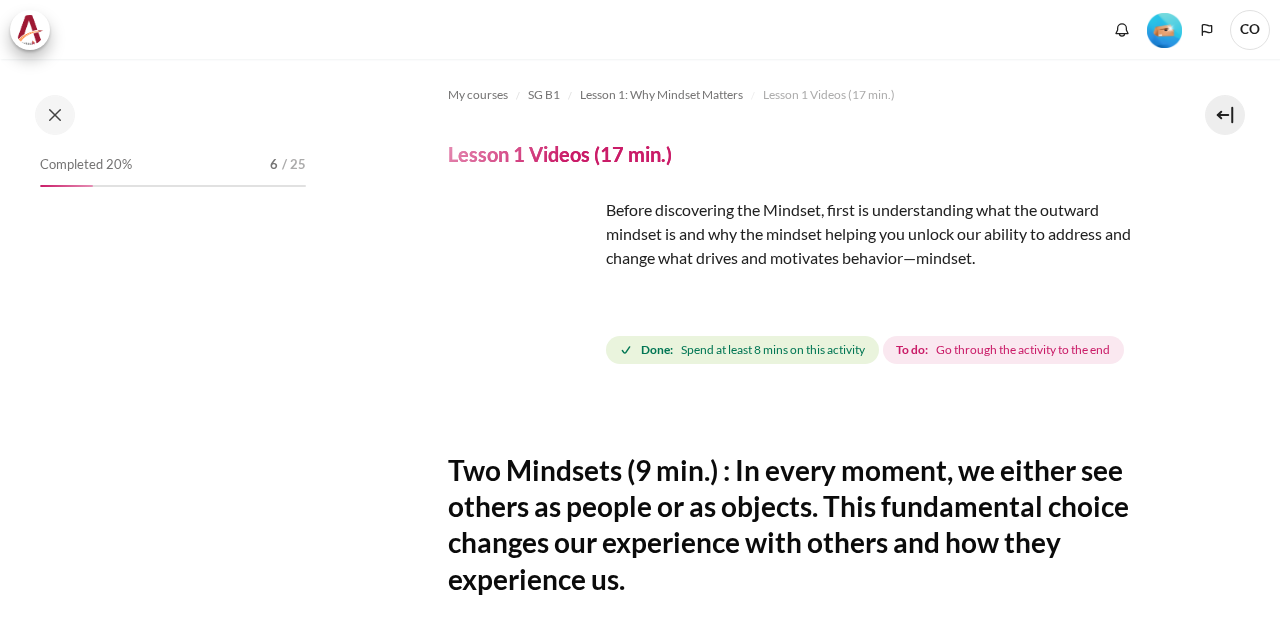 scroll, scrollTop: 0, scrollLeft: 0, axis: both 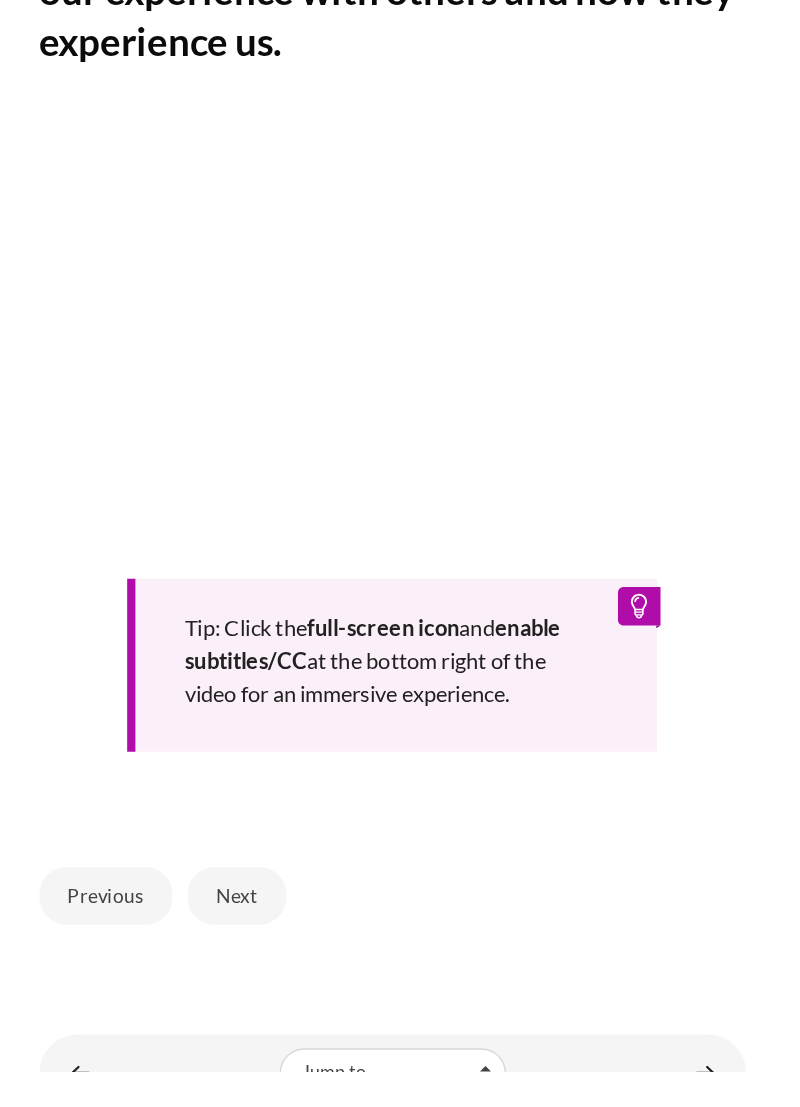 click on "Next" at bounding box center (287, 979) 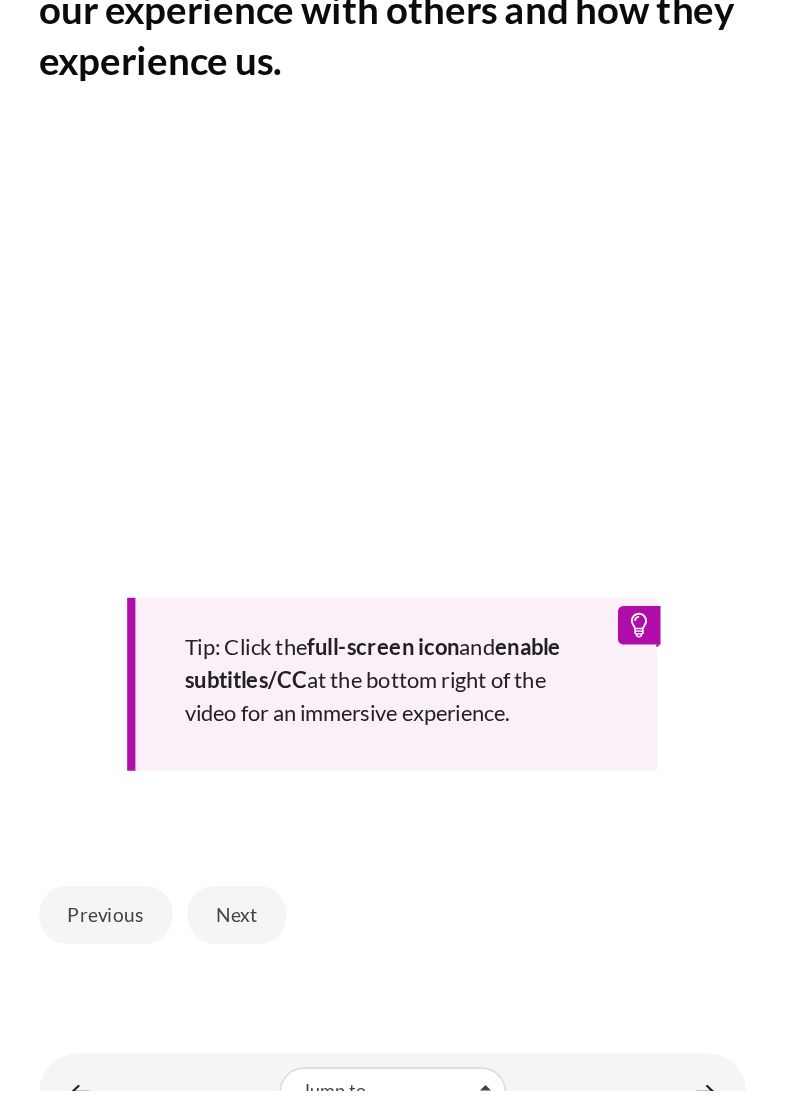 scroll, scrollTop: 76, scrollLeft: 0, axis: vertical 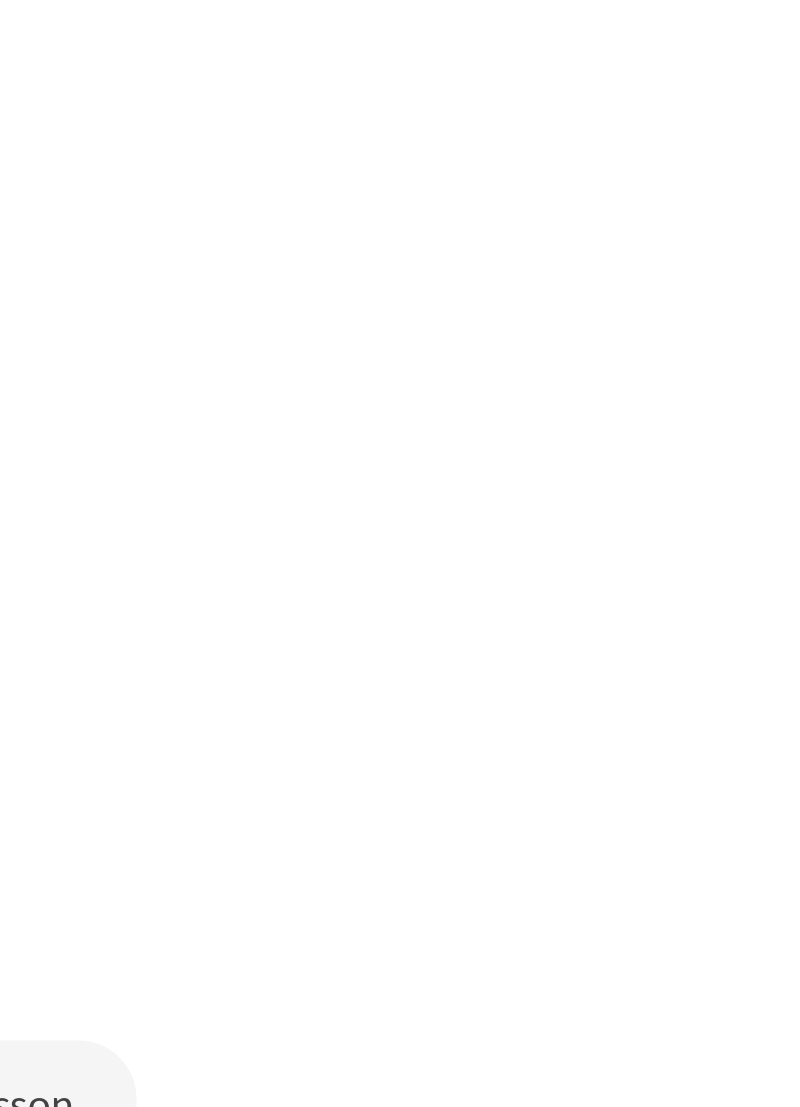 click at bounding box center [400, 753] 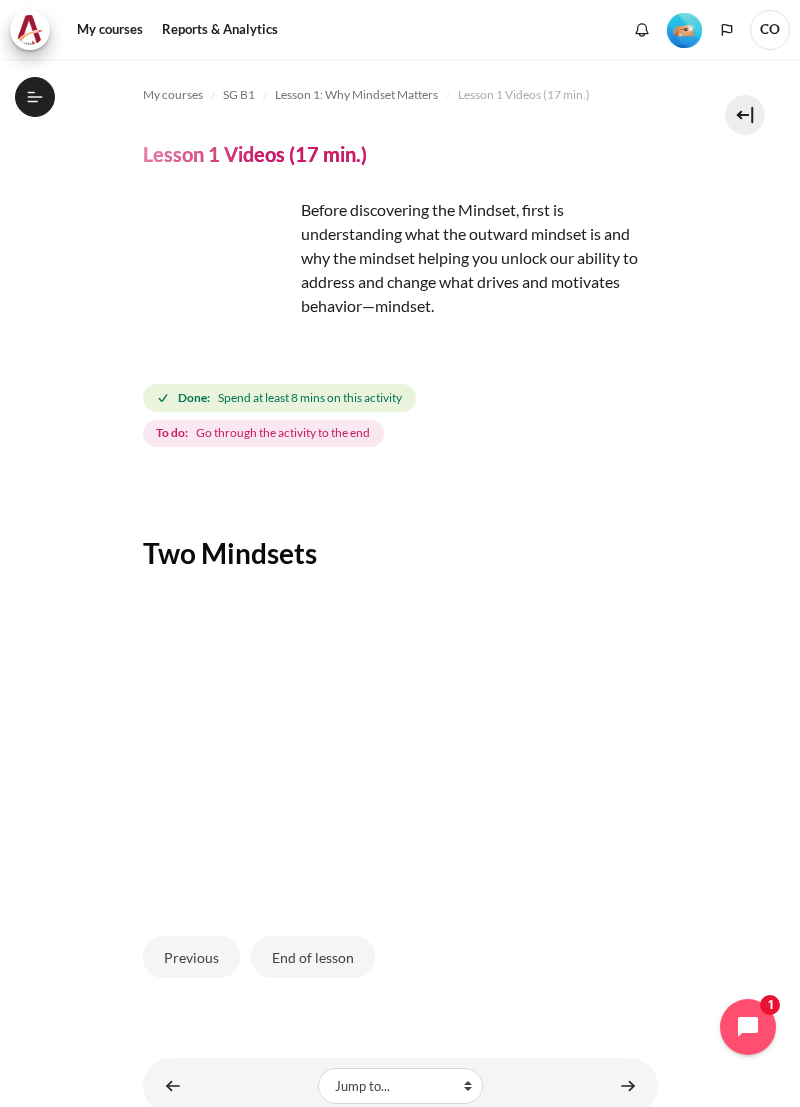 click on "End of lesson" at bounding box center [313, 957] 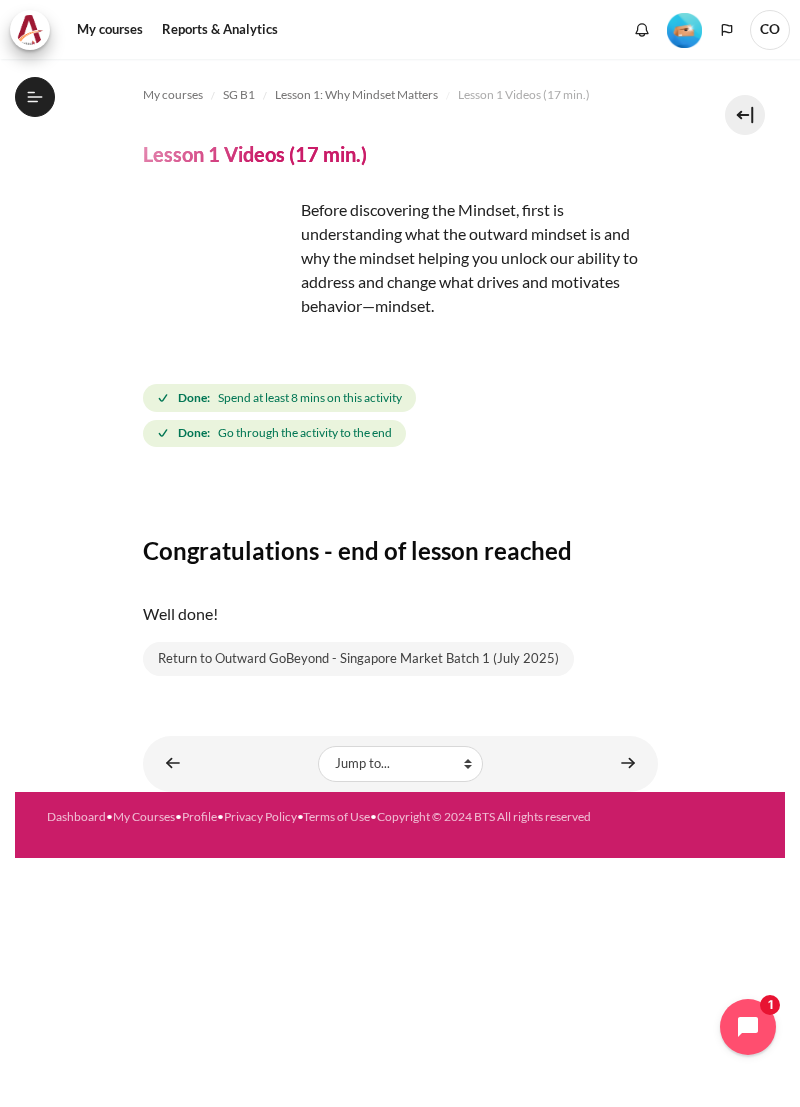 scroll, scrollTop: 0, scrollLeft: 0, axis: both 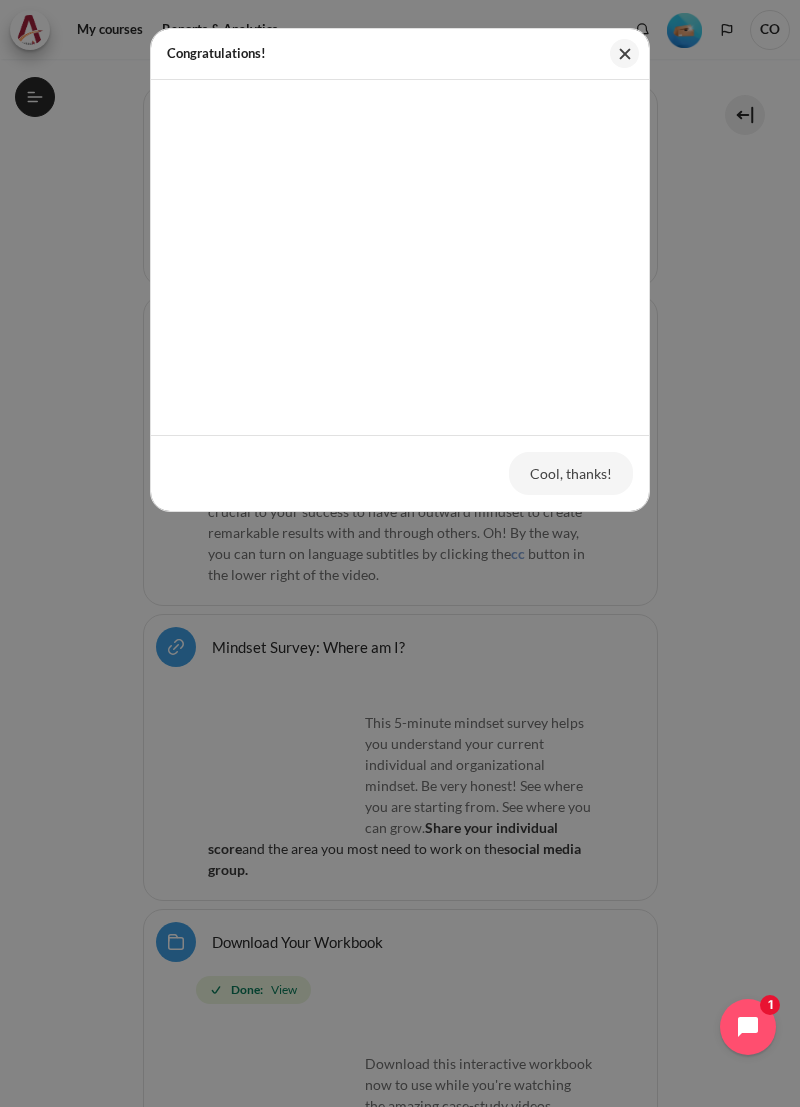 click on "Cool, thanks!" at bounding box center [571, 473] 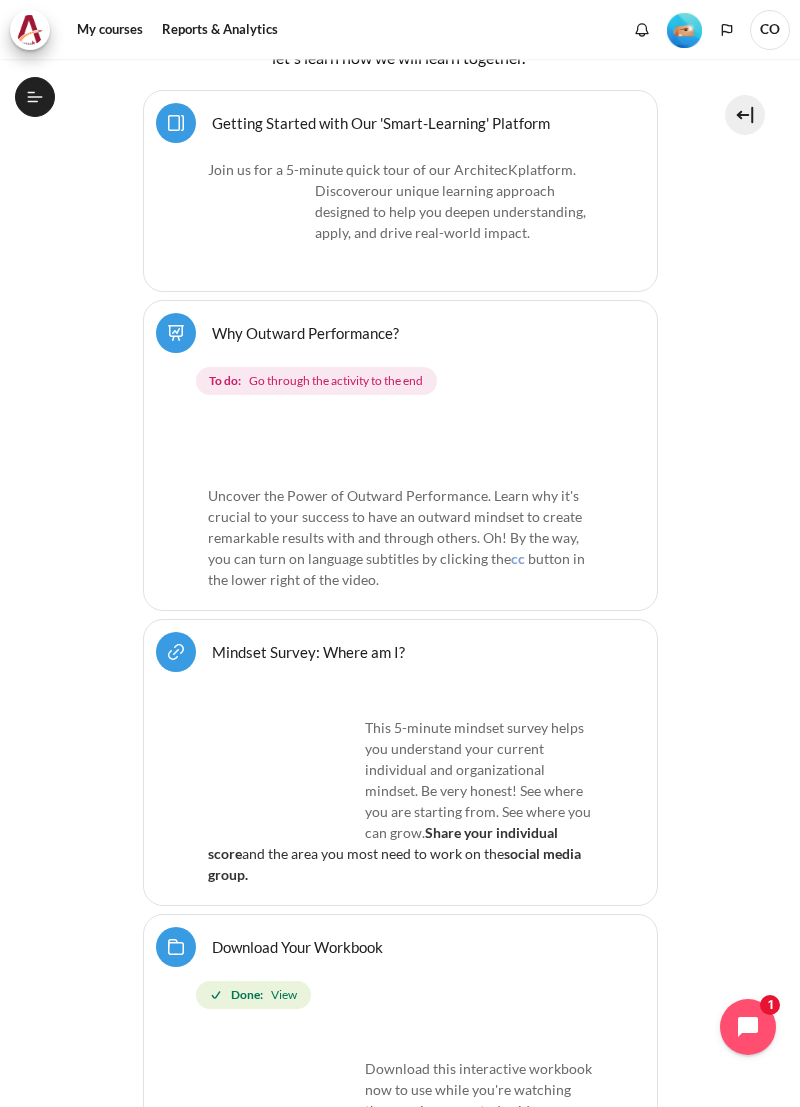 scroll, scrollTop: 551, scrollLeft: 0, axis: vertical 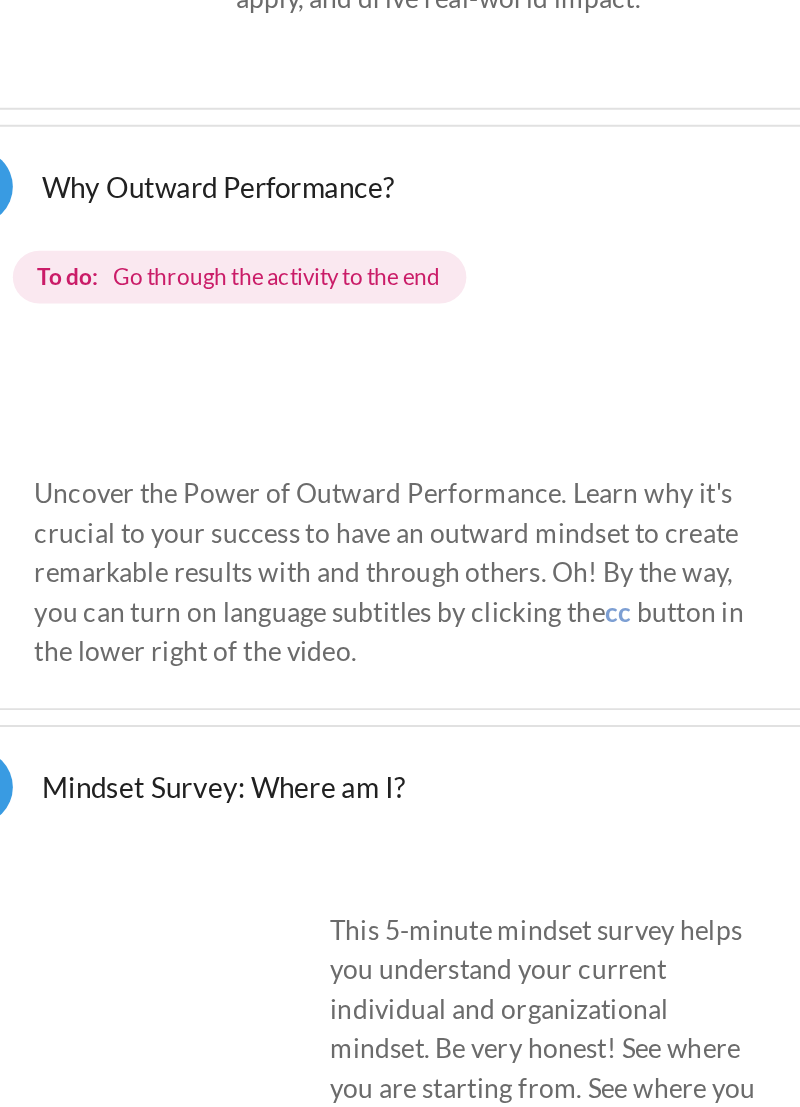 click at bounding box center (400, 442) 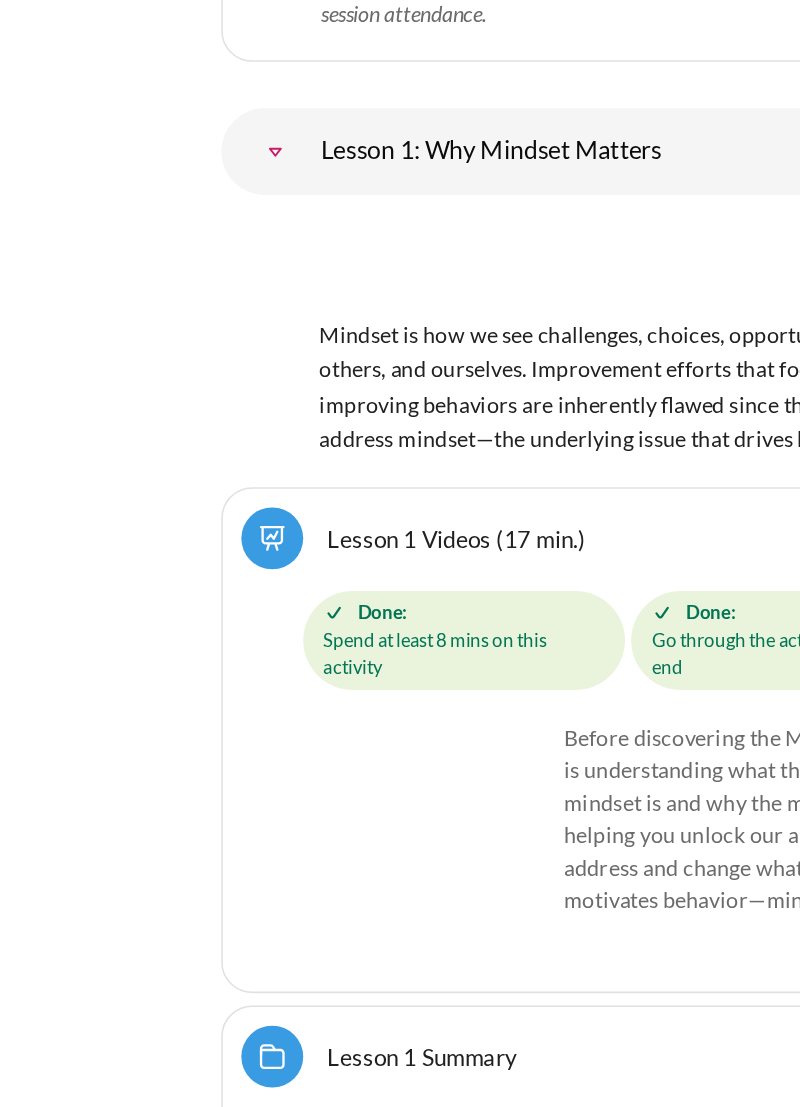 scroll, scrollTop: 2656, scrollLeft: 0, axis: vertical 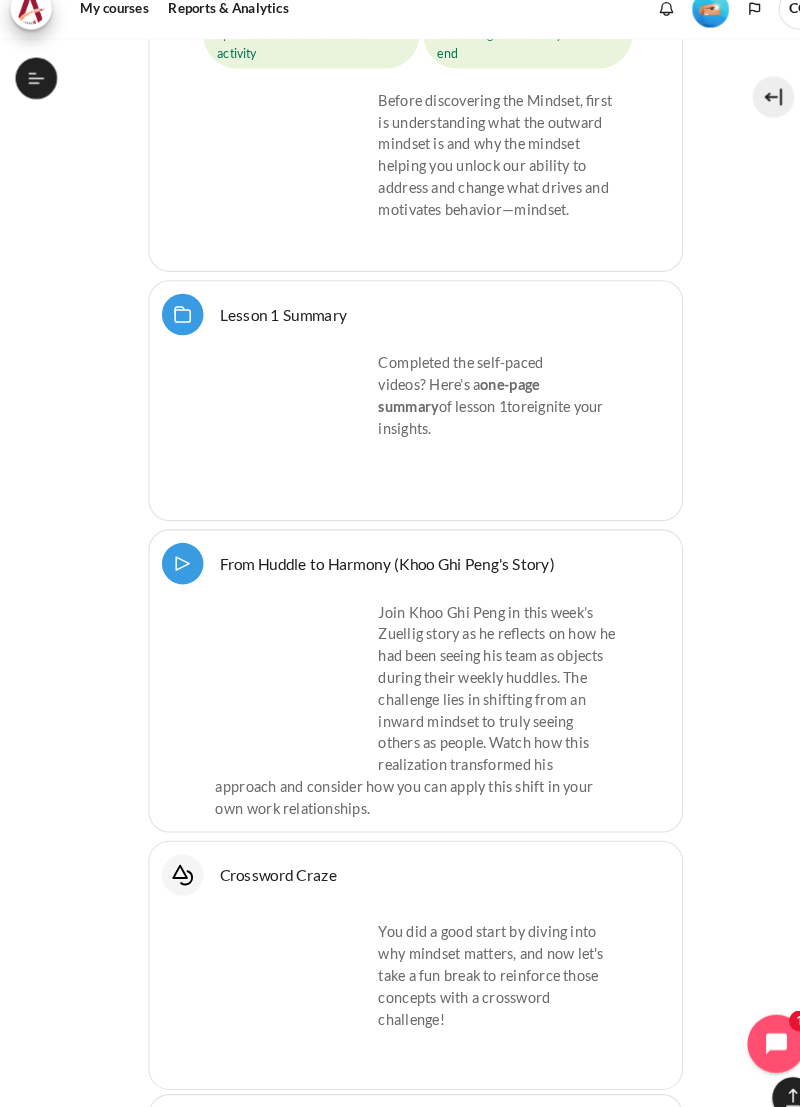 click on "Completed the self-paced videos? Here’s a  one-page summary  of lesson 1  to  reignite your insights." at bounding box center [400, 435] 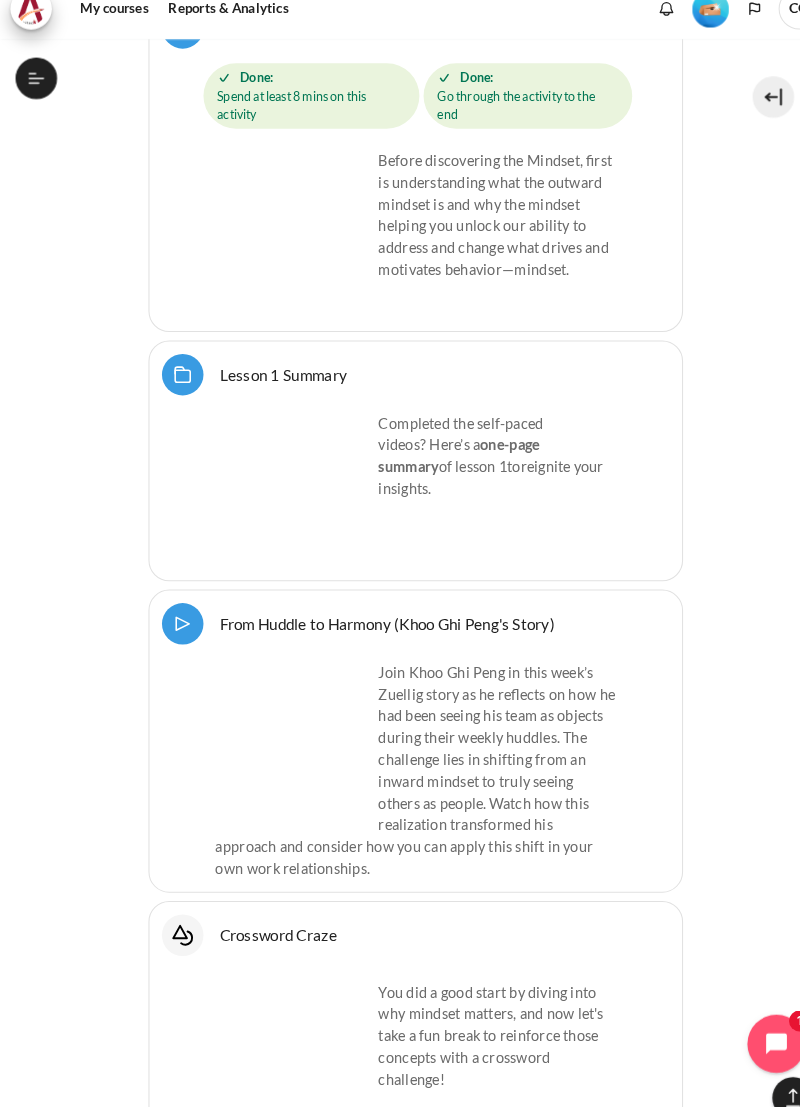 click on "Completed the self-paced videos? Here’s a  one-page summary  of lesson 1  to  reignite your insights." at bounding box center (400, 460) 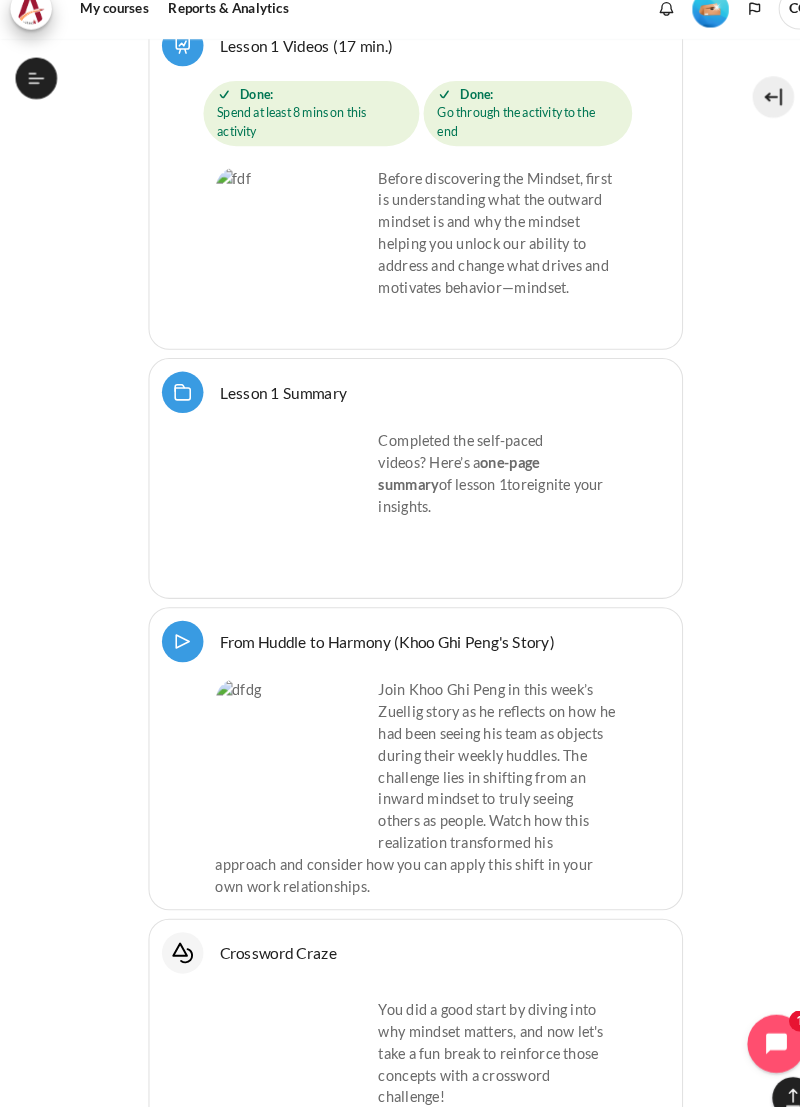 click on "Completed the self-paced videos? Here’s a  one-page summary  of lesson 1  to  reignite your insights." at bounding box center [400, 477] 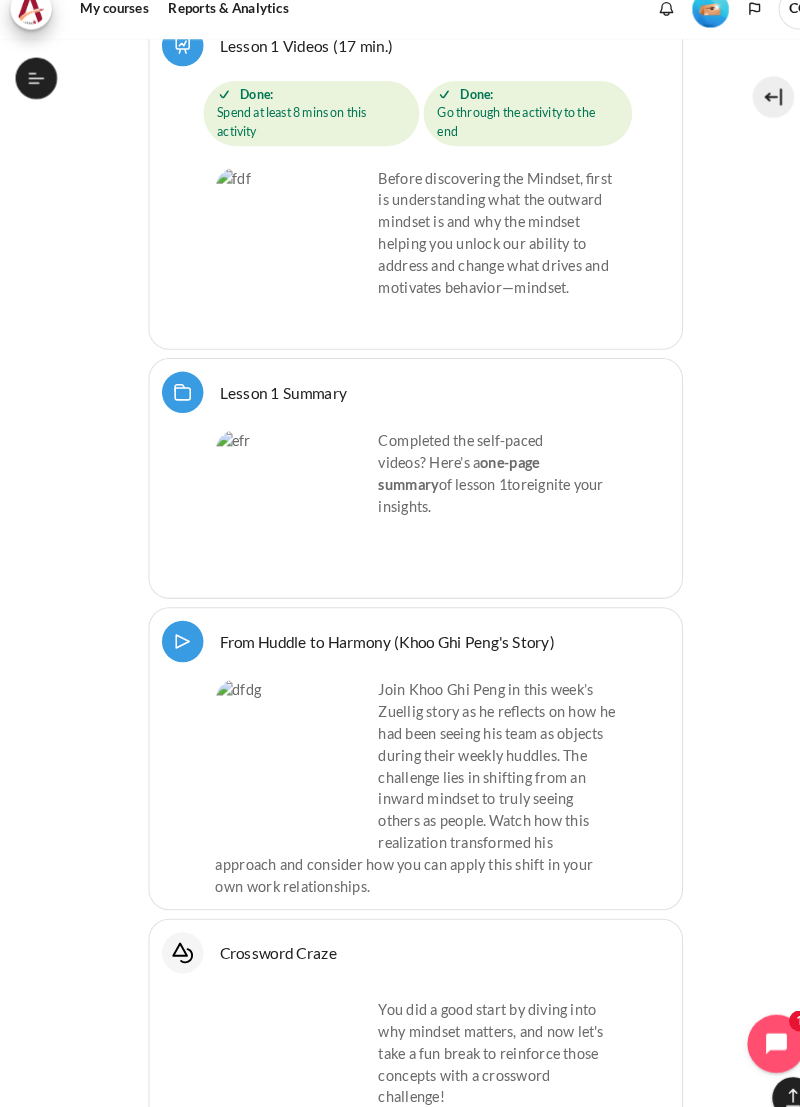 click on "Lesson 1 Summary   Folder" at bounding box center (273, 398) 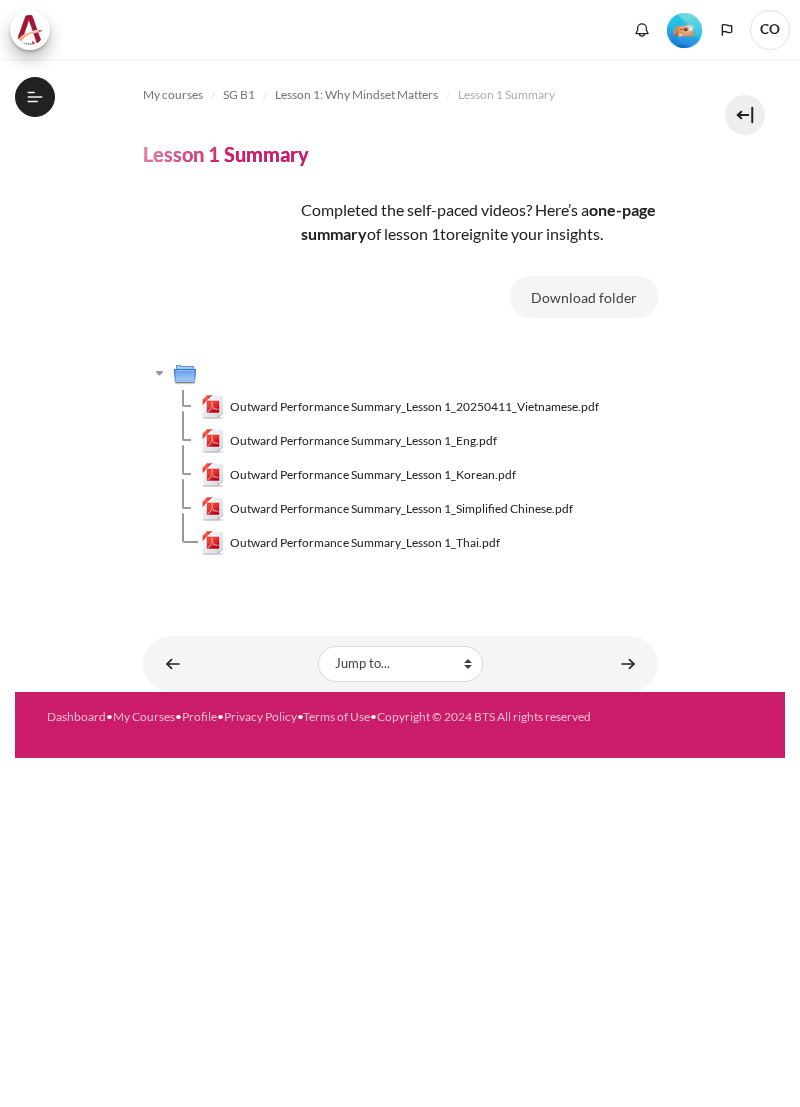 scroll, scrollTop: 0, scrollLeft: 0, axis: both 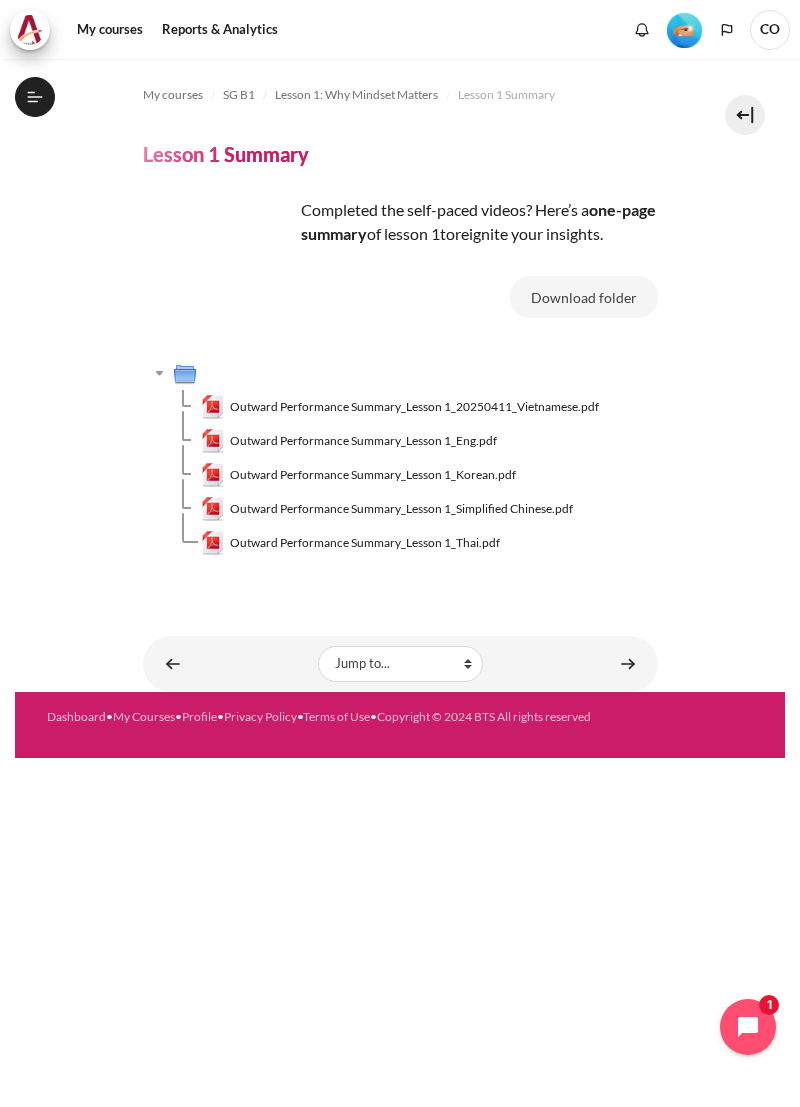 click on "Download folder" at bounding box center [584, 297] 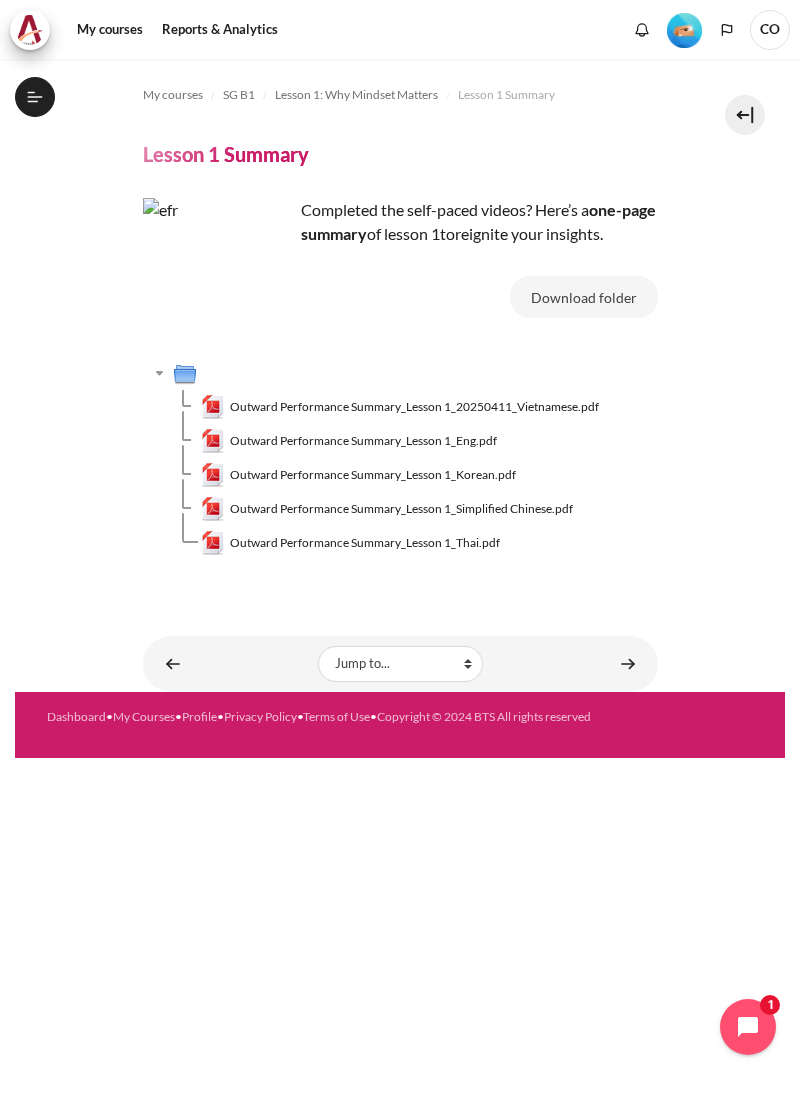 click at bounding box center (628, 663) 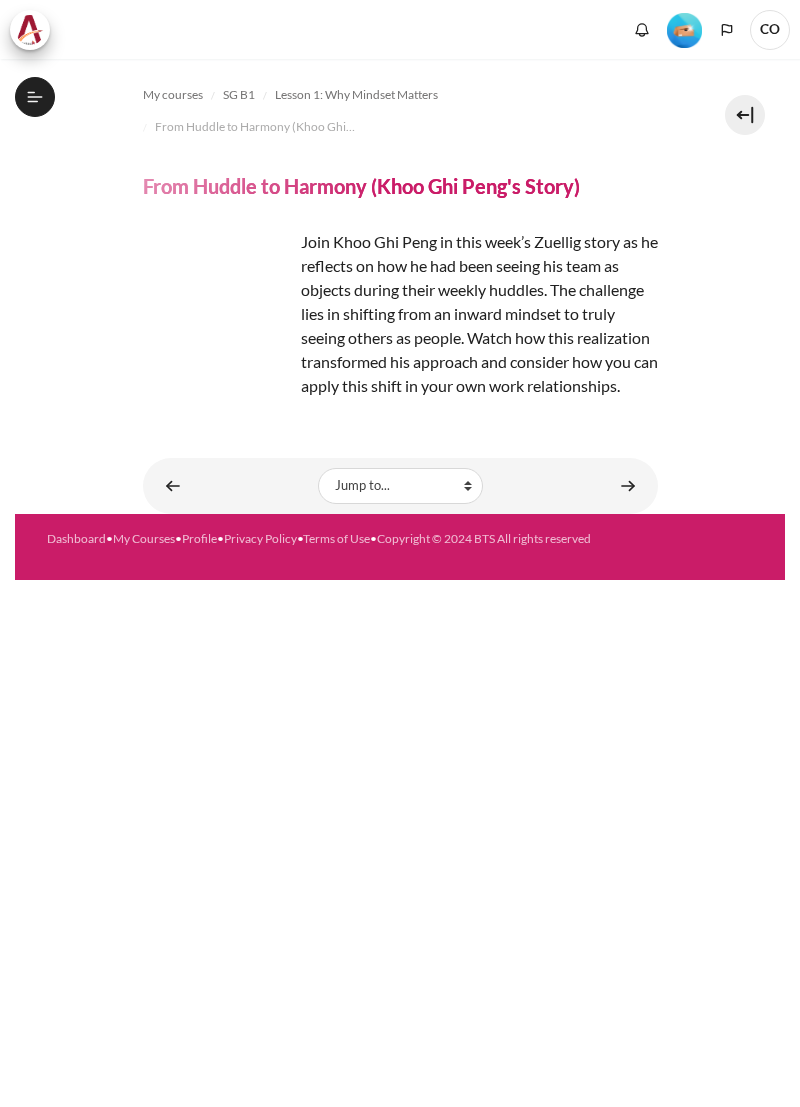 scroll, scrollTop: 0, scrollLeft: 0, axis: both 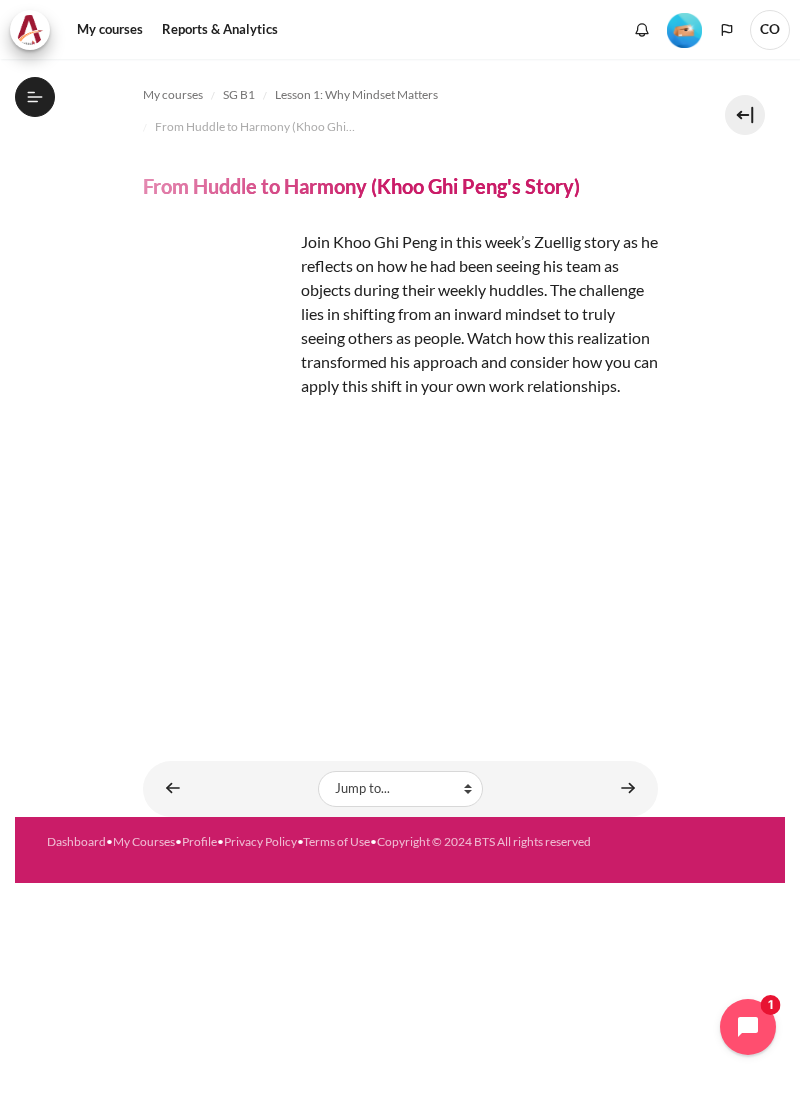 click at bounding box center (628, 788) 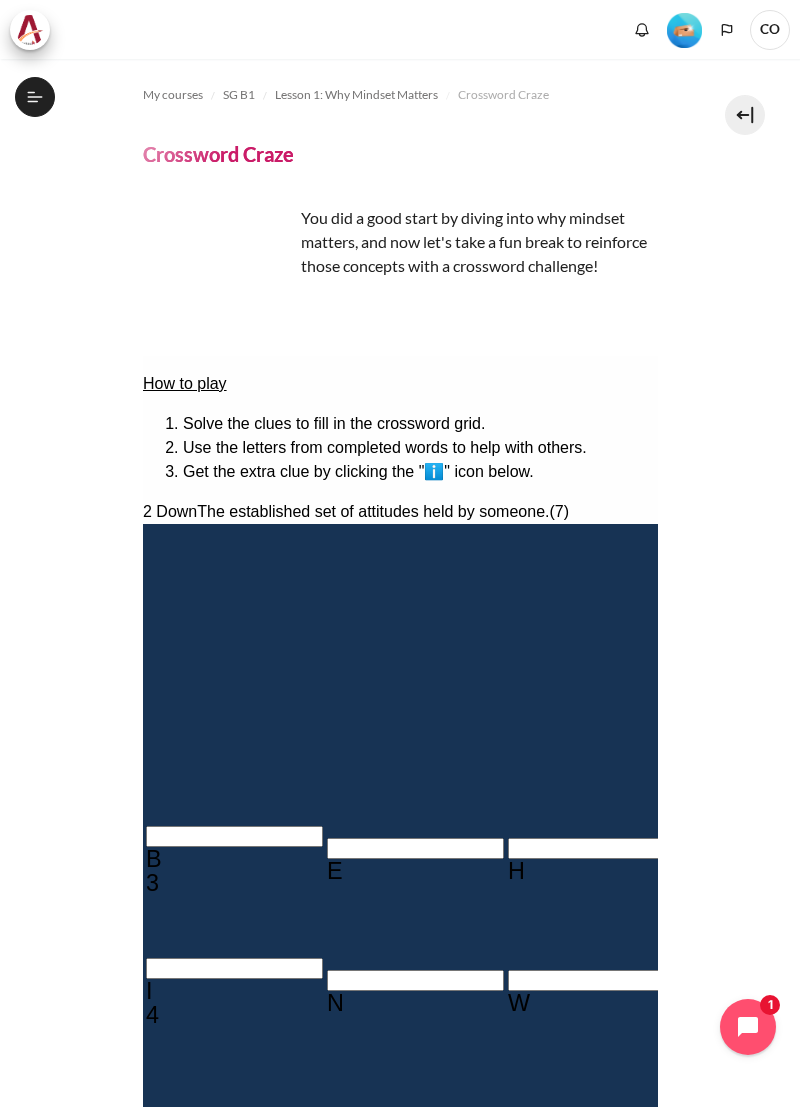 scroll, scrollTop: 0, scrollLeft: 0, axis: both 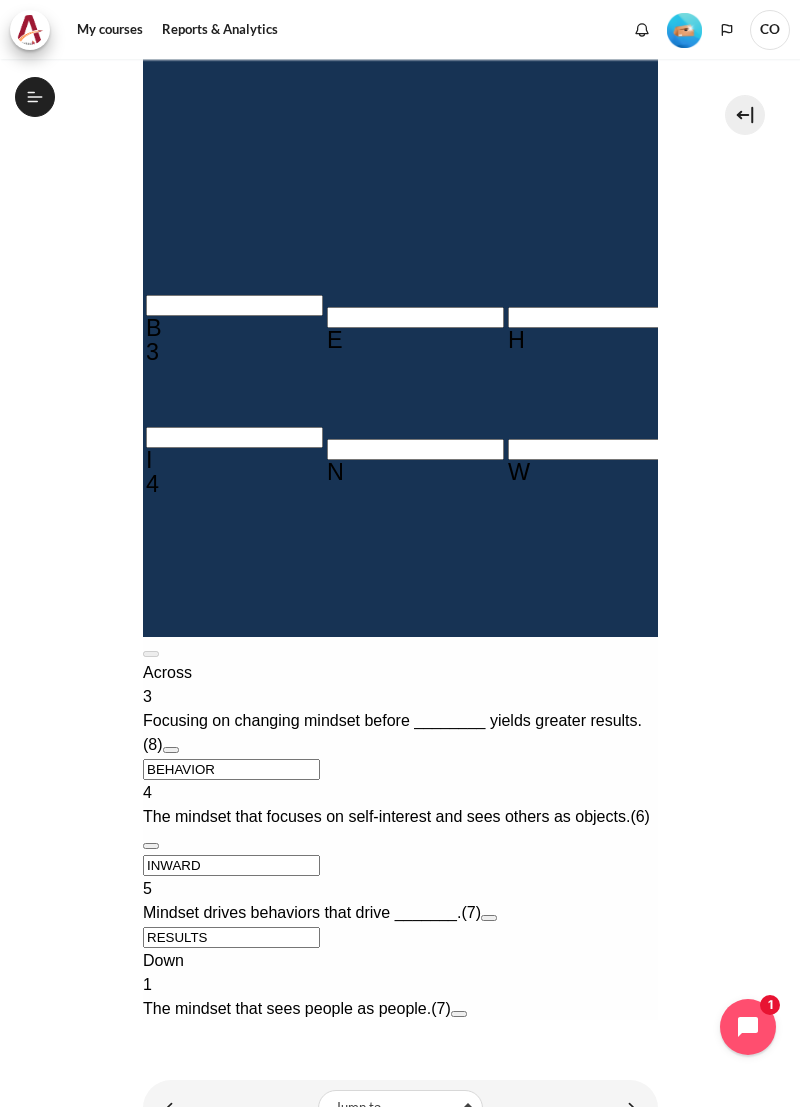 click at bounding box center [522, 1086] 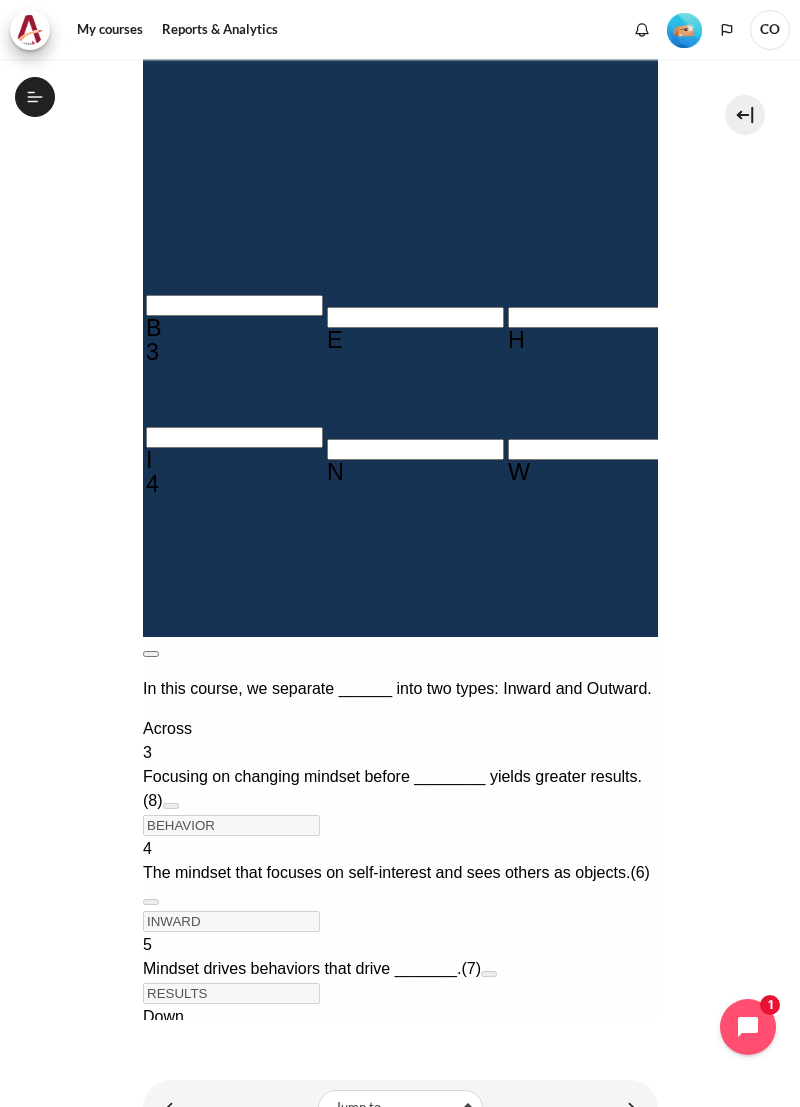 click at bounding box center (150, 654) 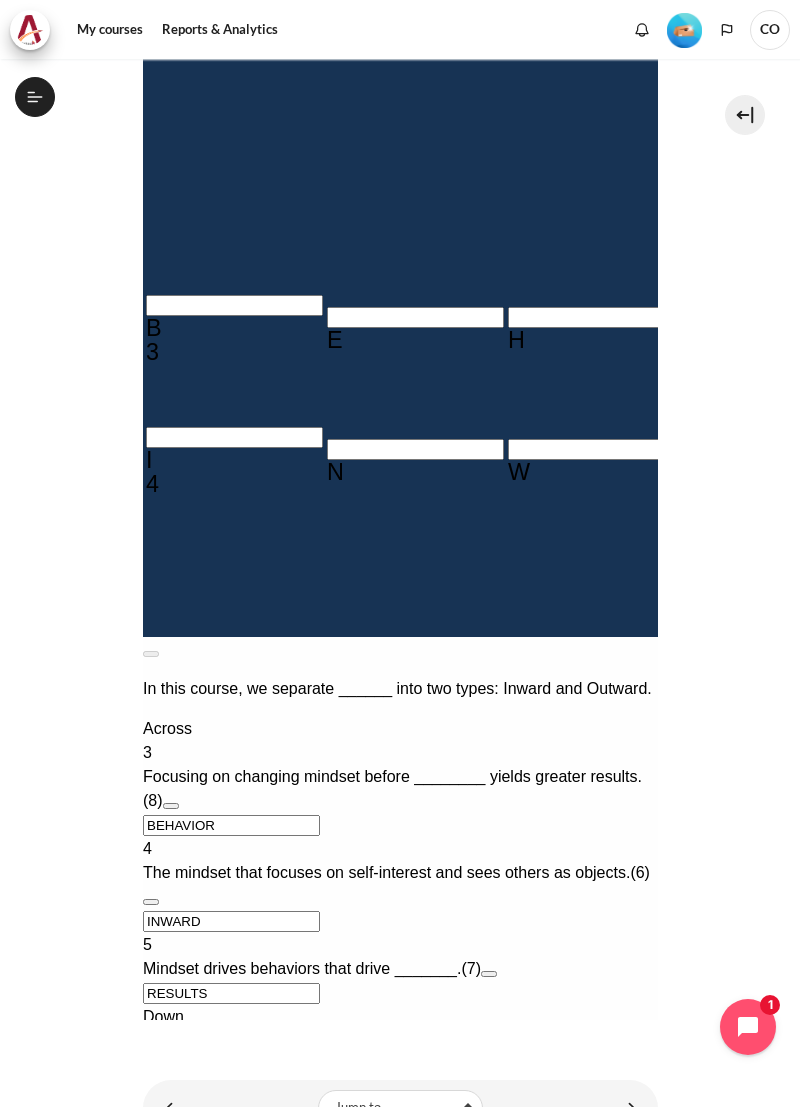 click at bounding box center (1138, 251) 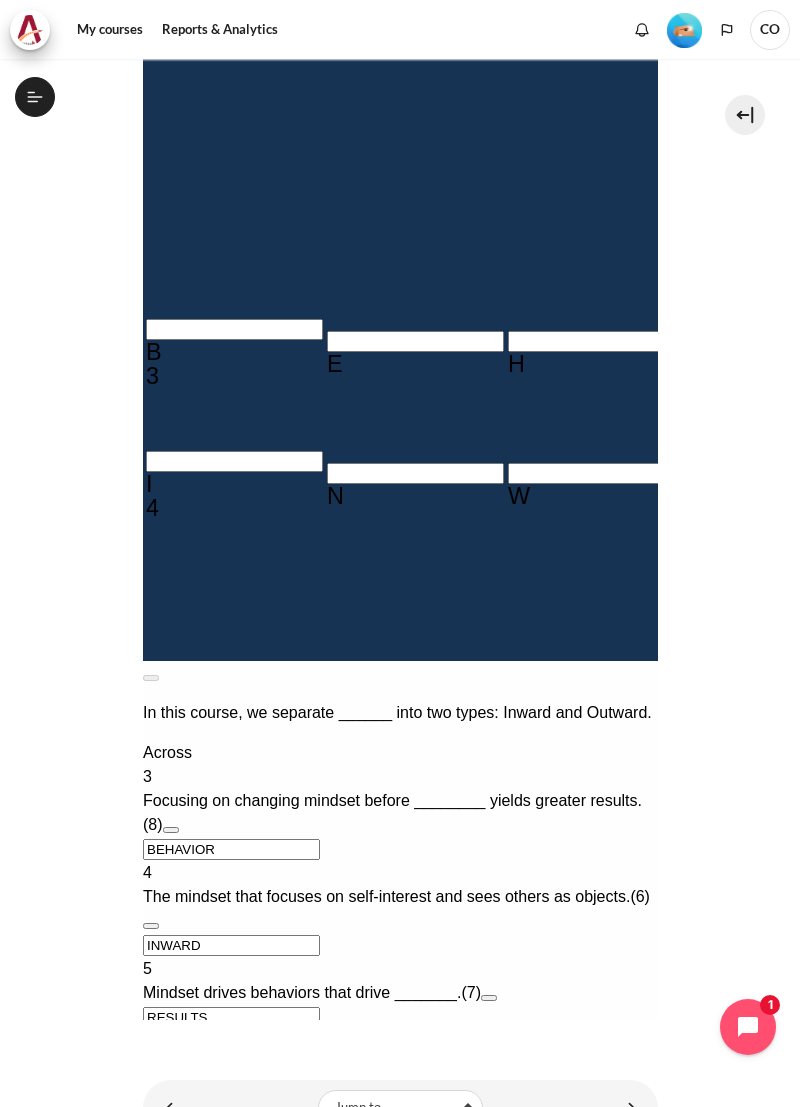 type 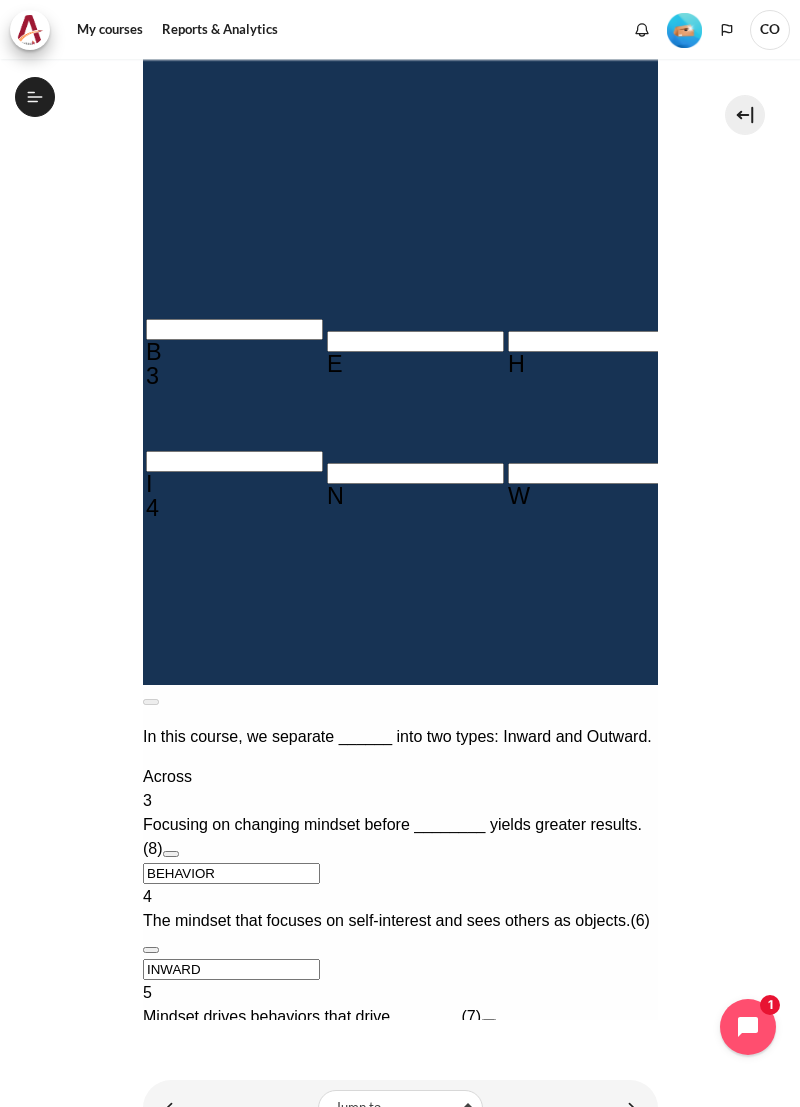 type 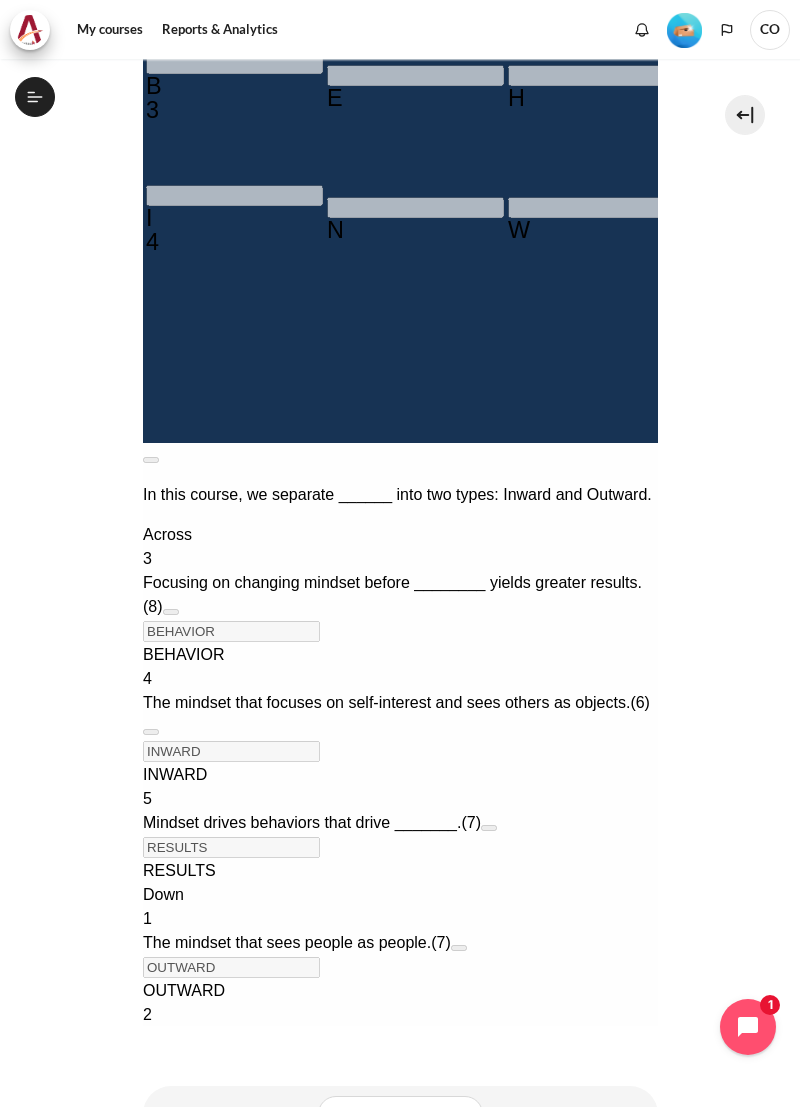 scroll, scrollTop: 779, scrollLeft: 0, axis: vertical 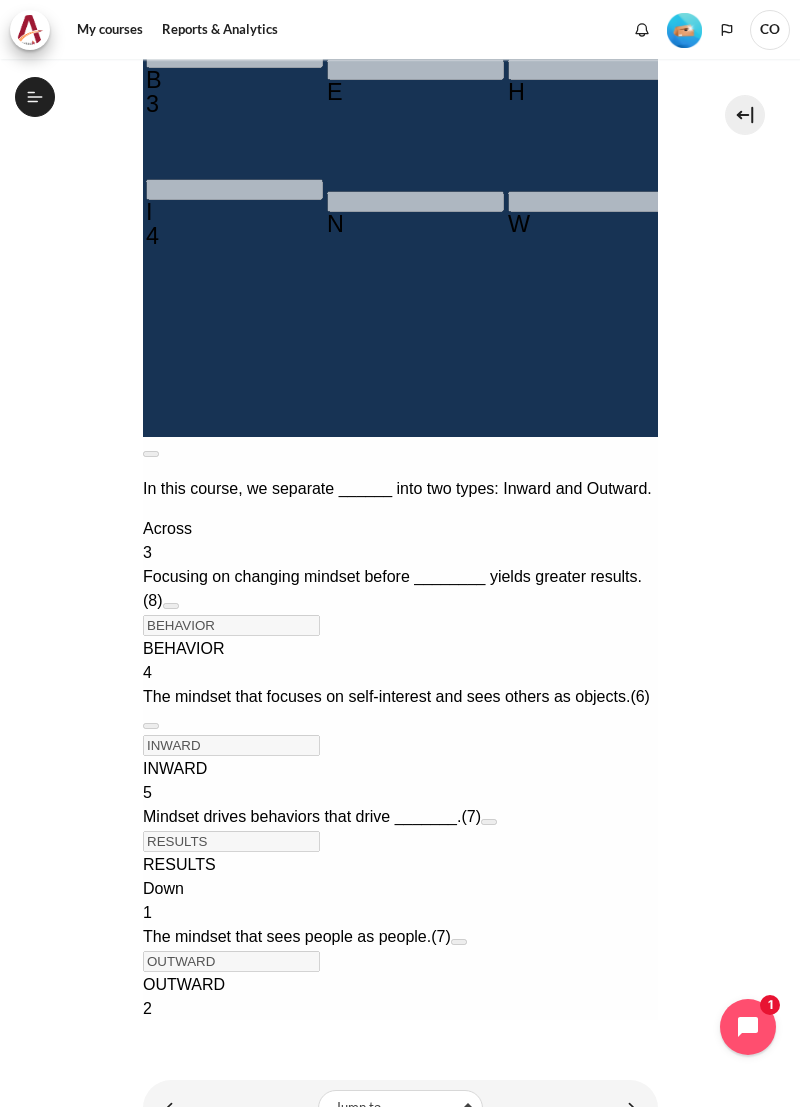 click at bounding box center (628, 1107) 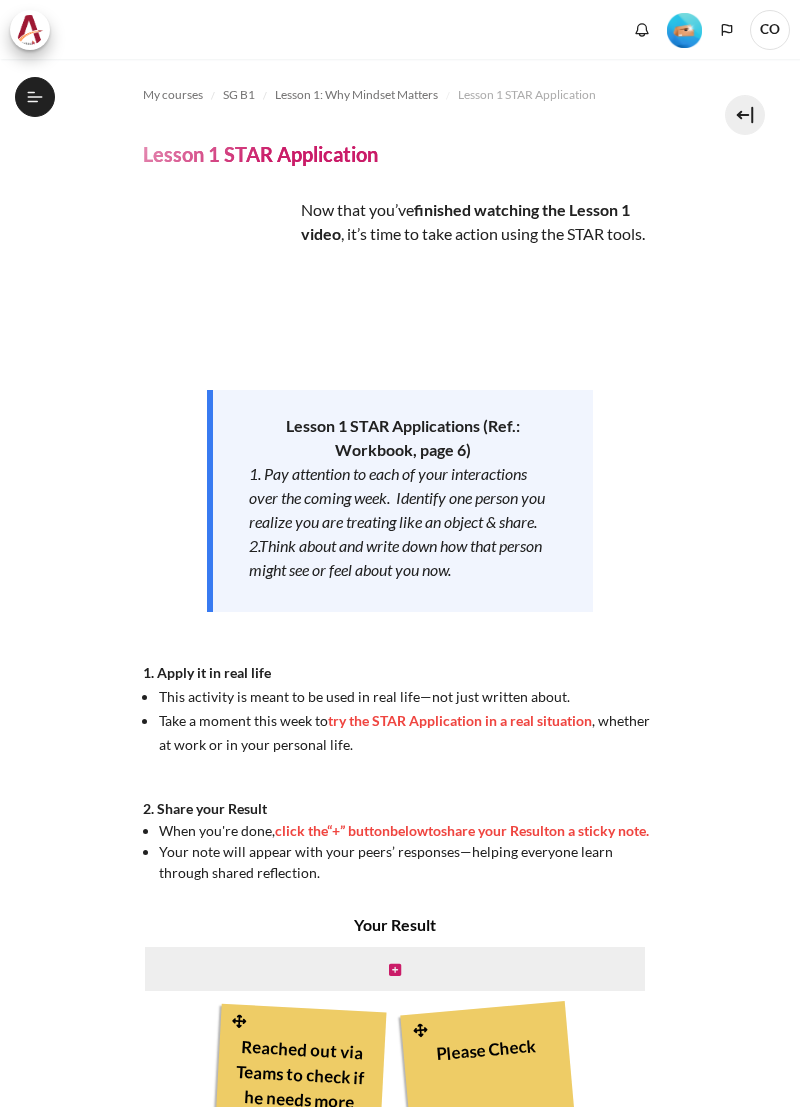 scroll, scrollTop: 0, scrollLeft: 0, axis: both 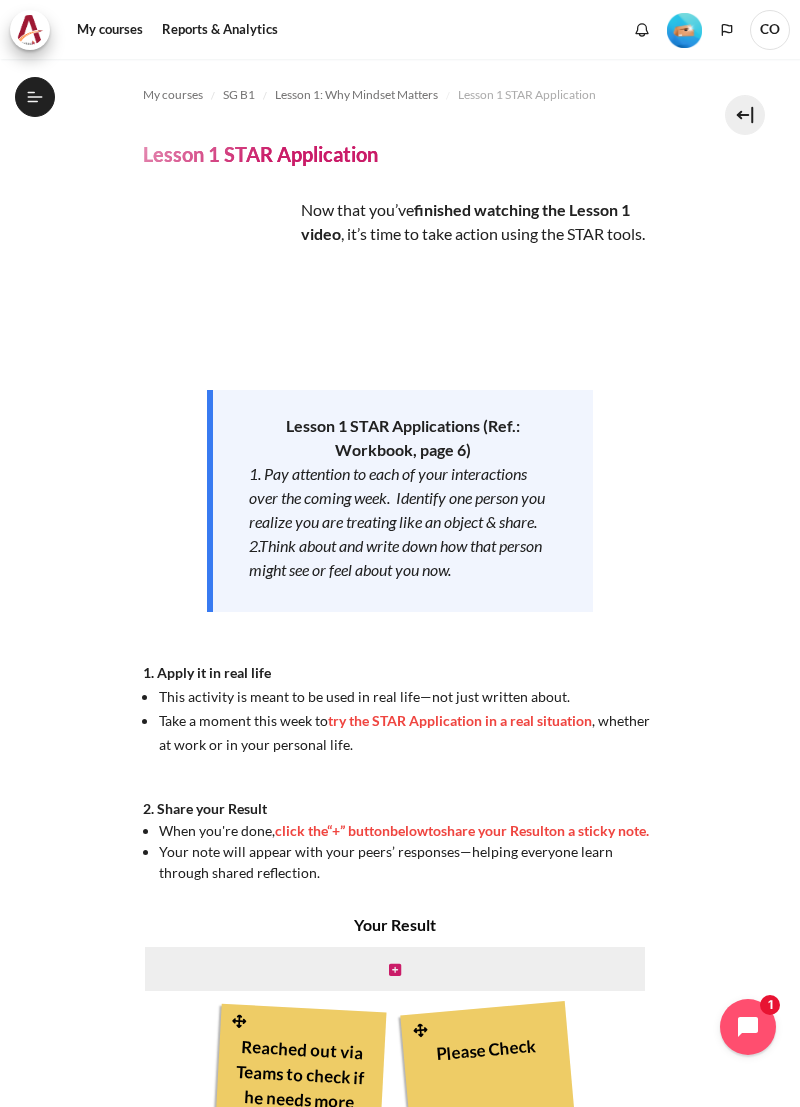 click on "2.Think
about and write down how that person might see or feel about you now." at bounding box center [395, 557] 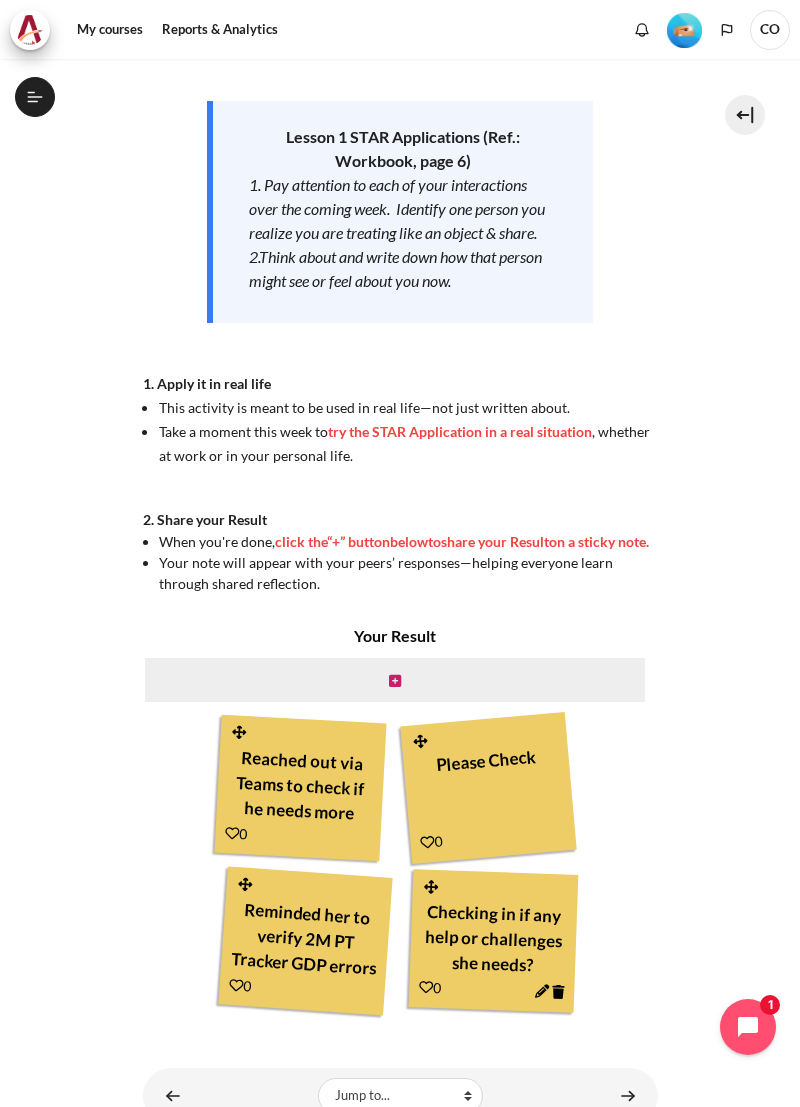 scroll, scrollTop: 298, scrollLeft: 0, axis: vertical 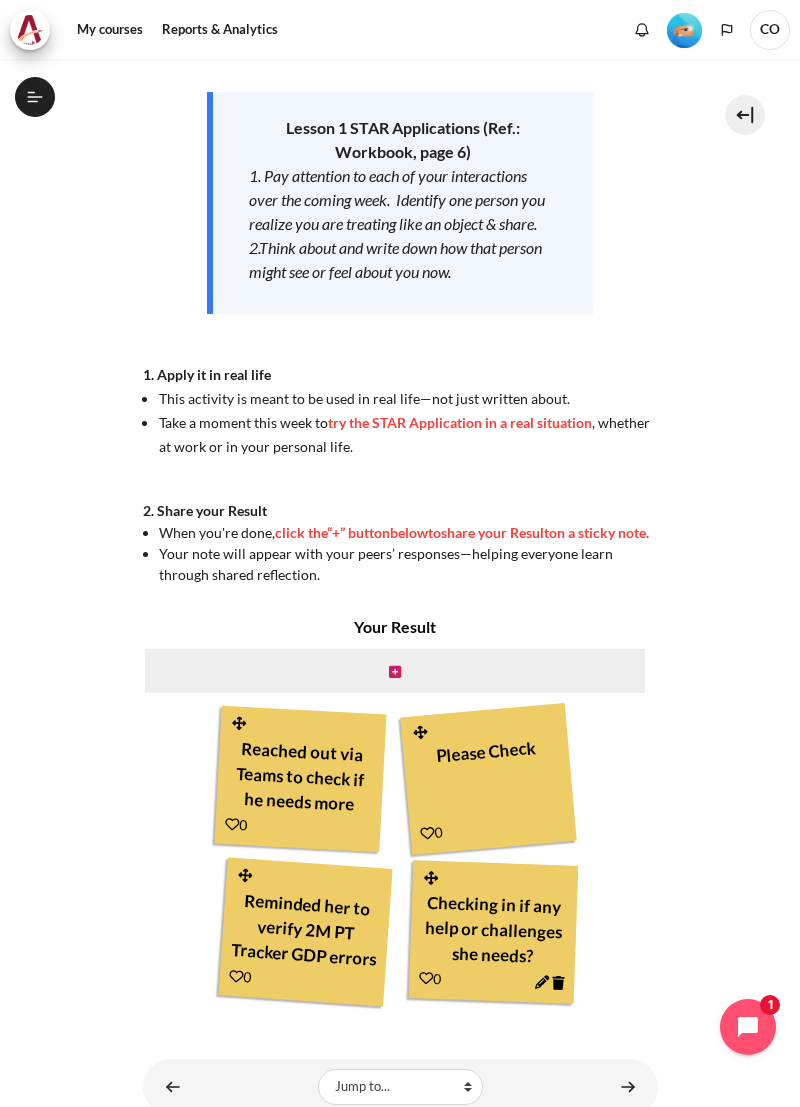 click at bounding box center (395, 672) 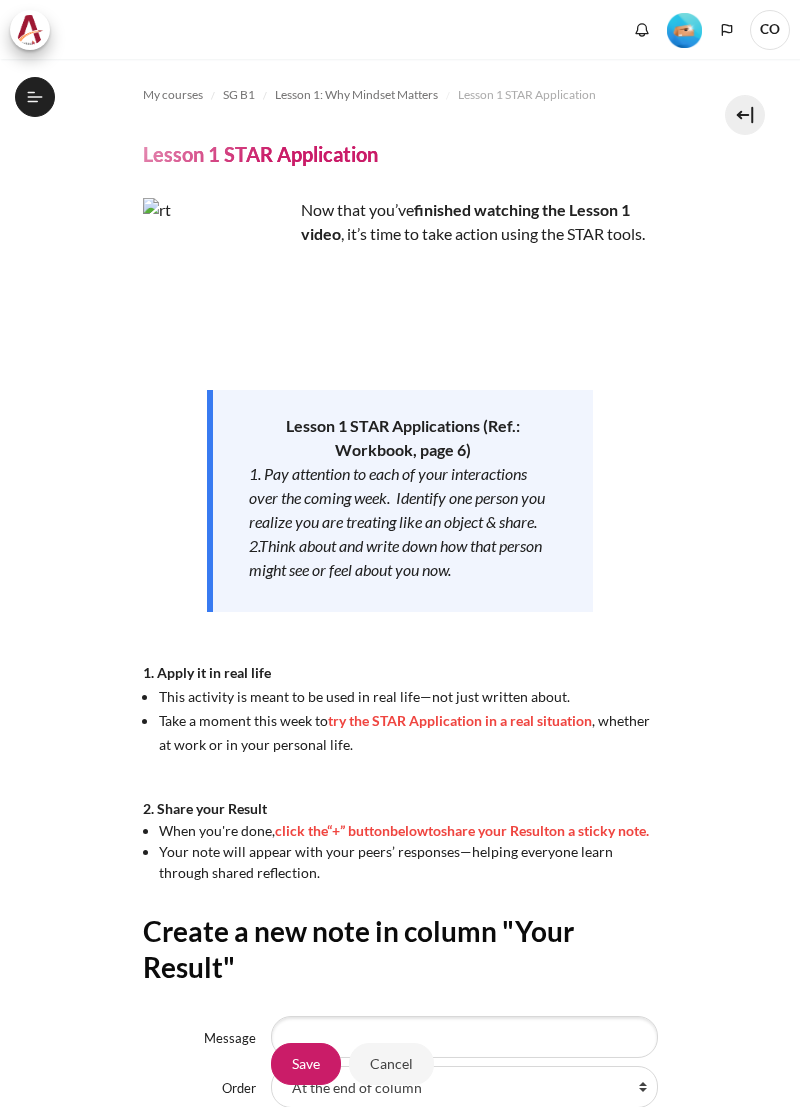 scroll, scrollTop: 0, scrollLeft: 0, axis: both 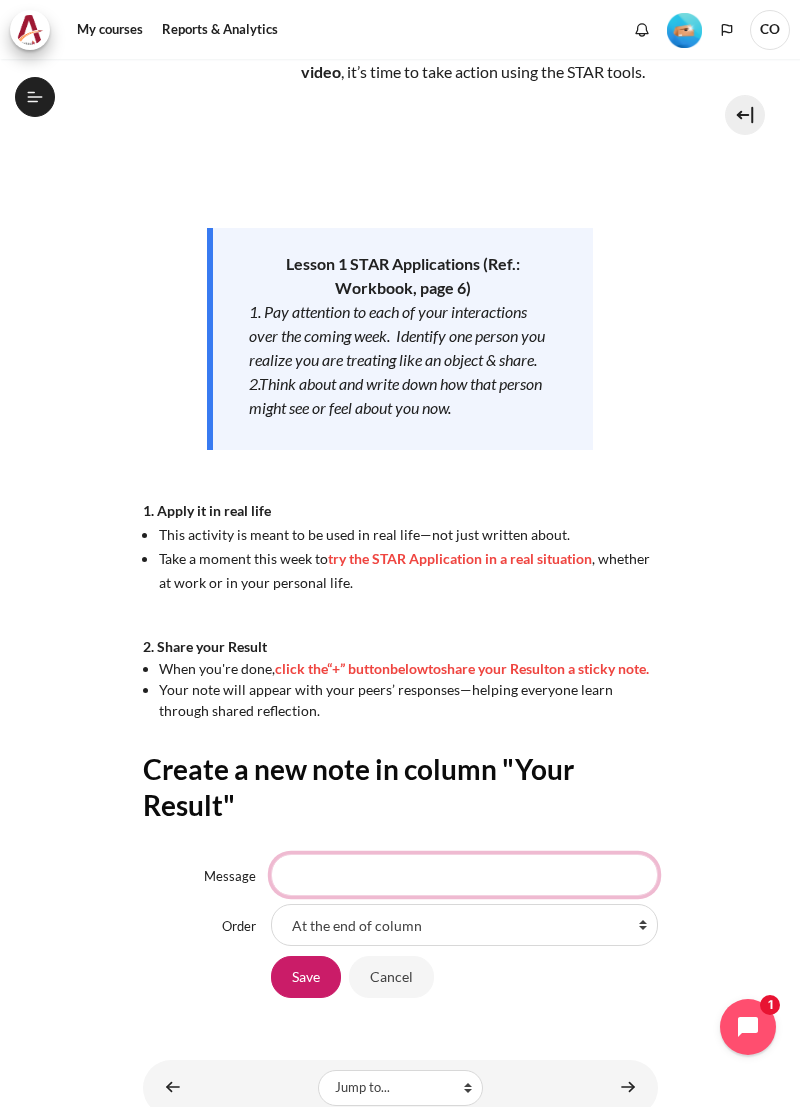 click on "Message" at bounding box center (464, 875) 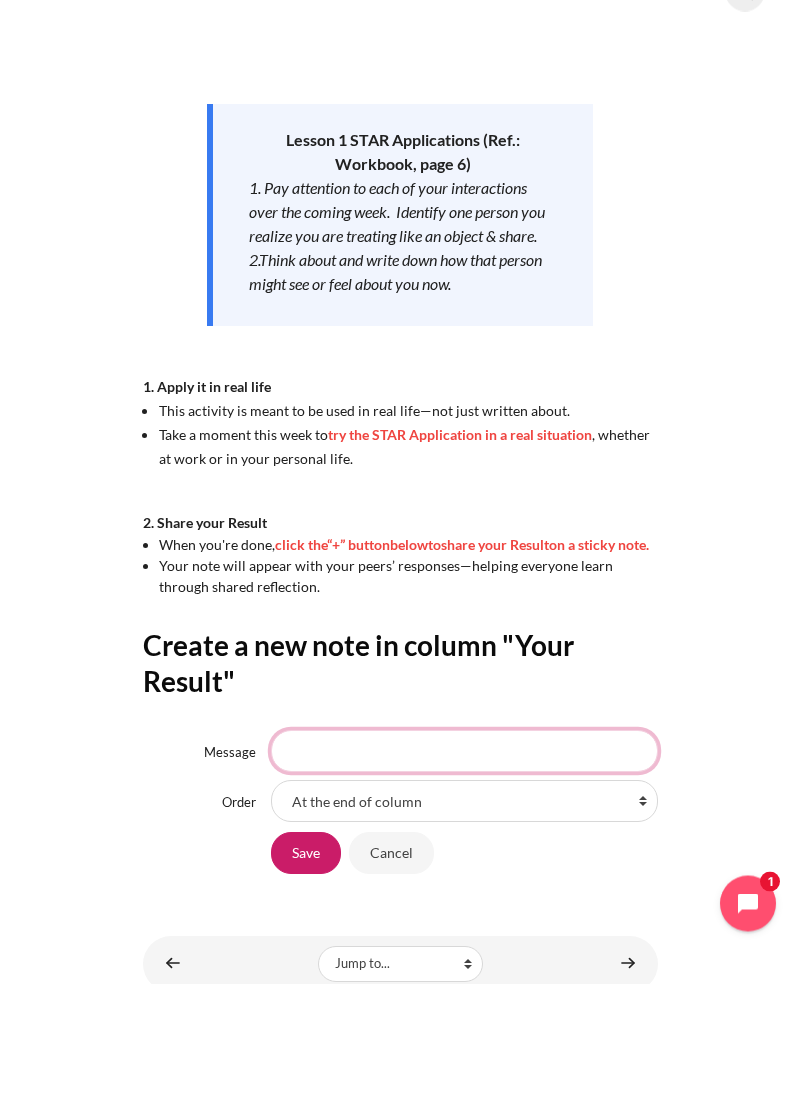scroll, scrollTop: 121, scrollLeft: 0, axis: vertical 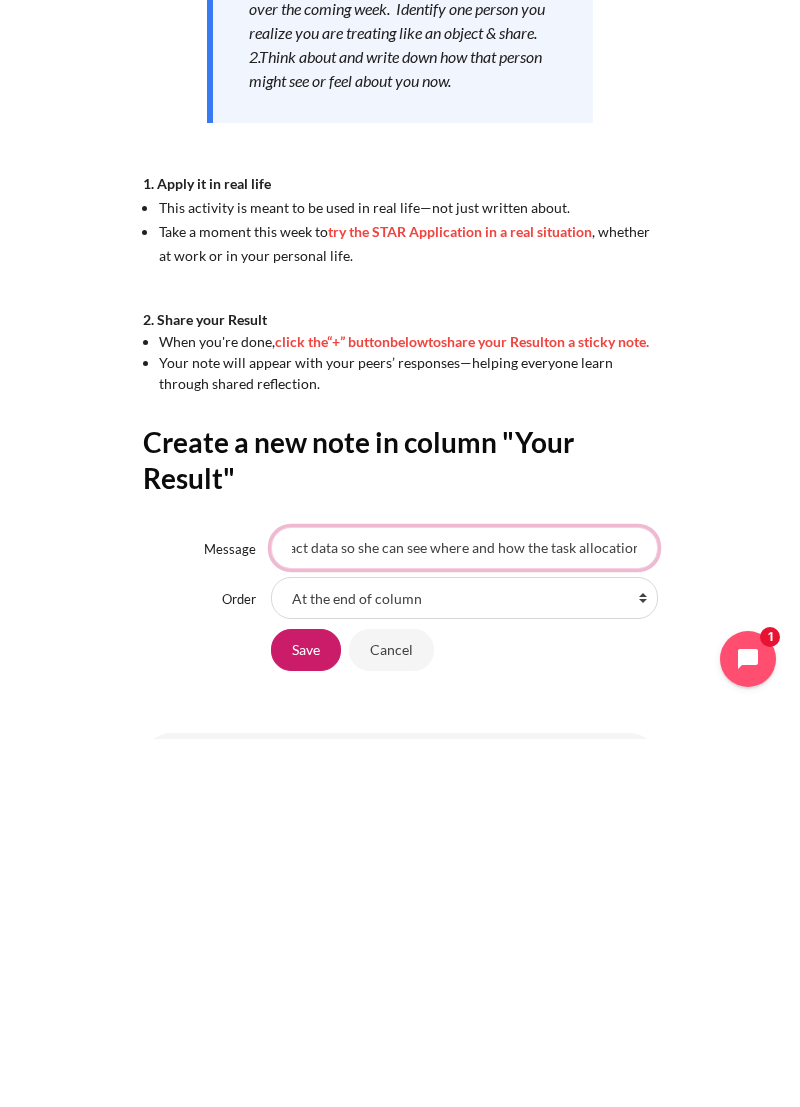 click on "Help her extract data so she can see where and how the task allocation" at bounding box center [464, 916] 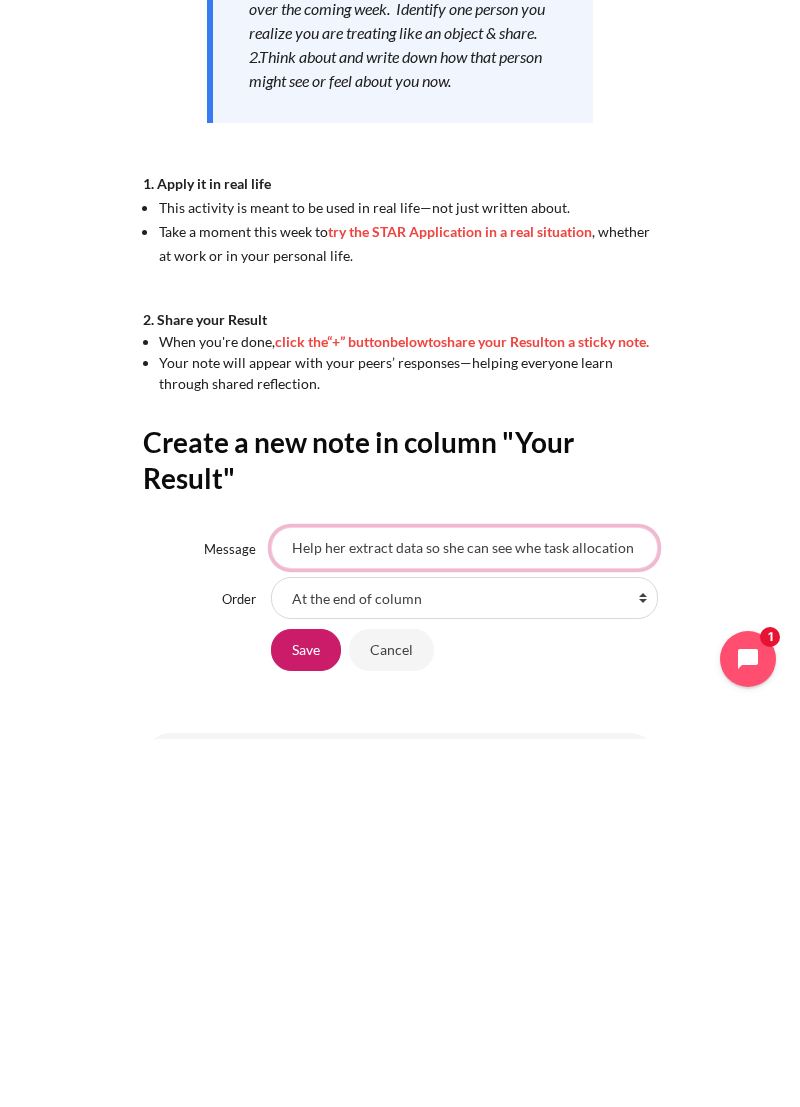 scroll, scrollTop: 0, scrollLeft: 0, axis: both 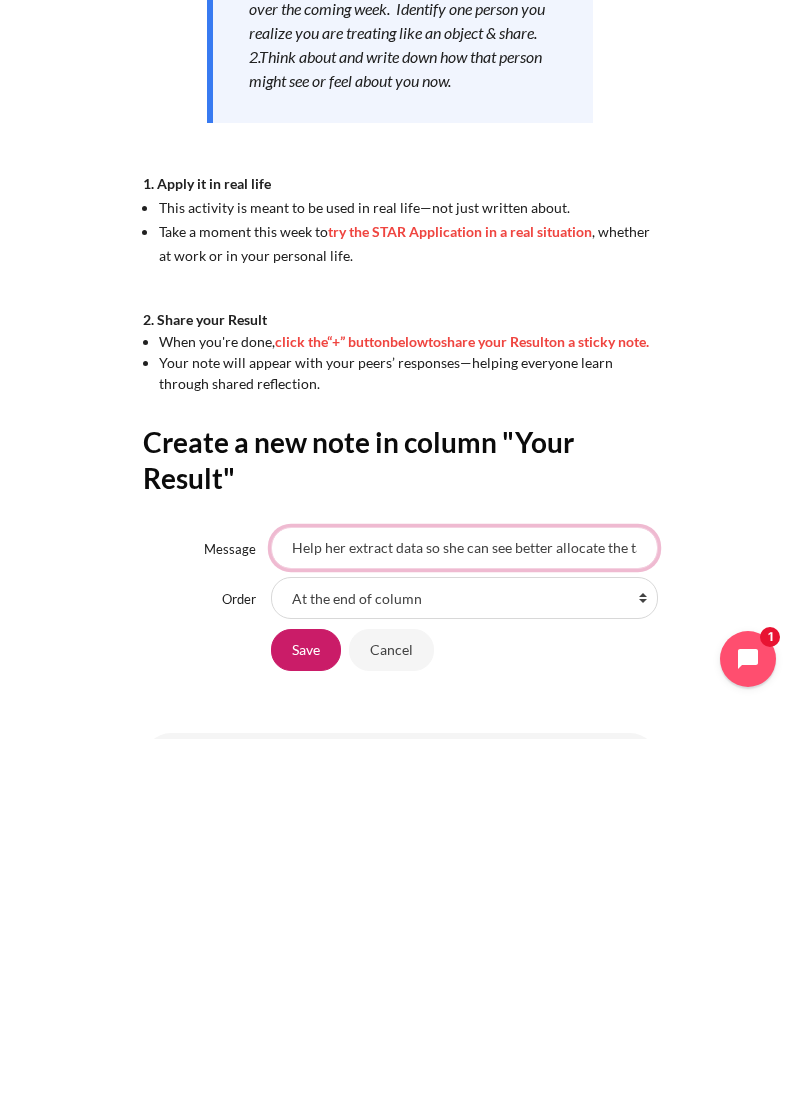 click on "Help her extract data so she can see better allocate the task allocation" at bounding box center (464, 916) 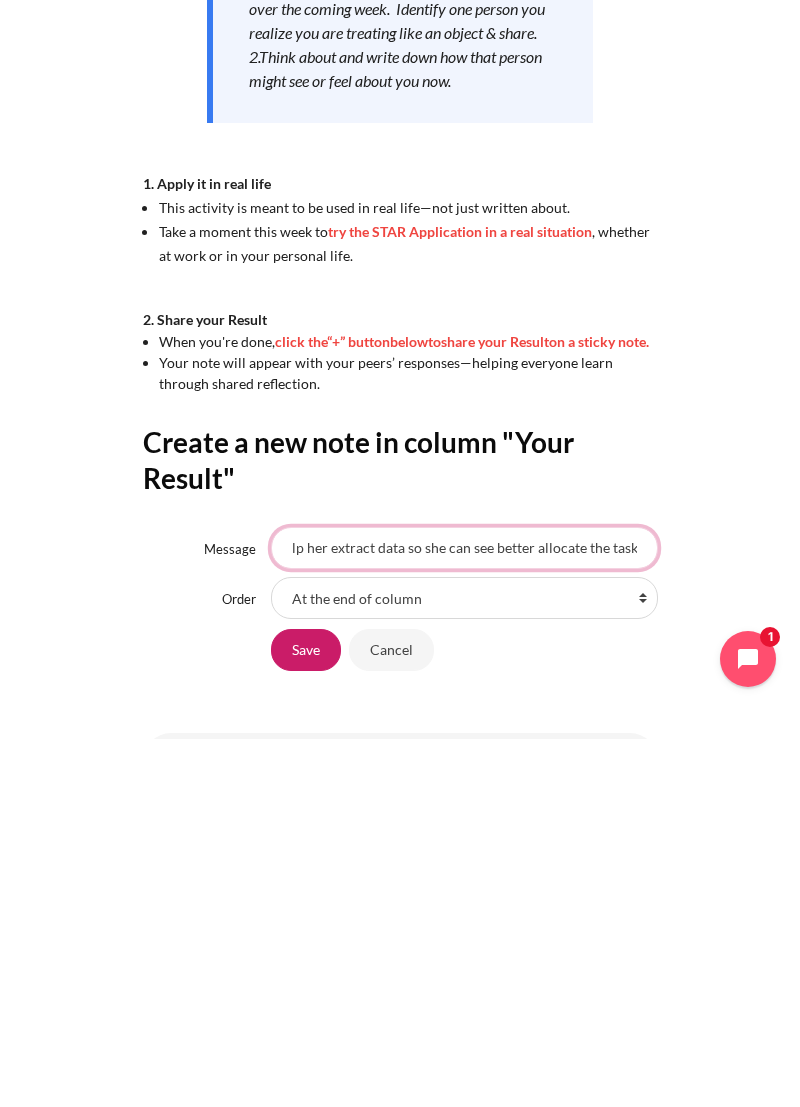 scroll, scrollTop: 0, scrollLeft: 16, axis: horizontal 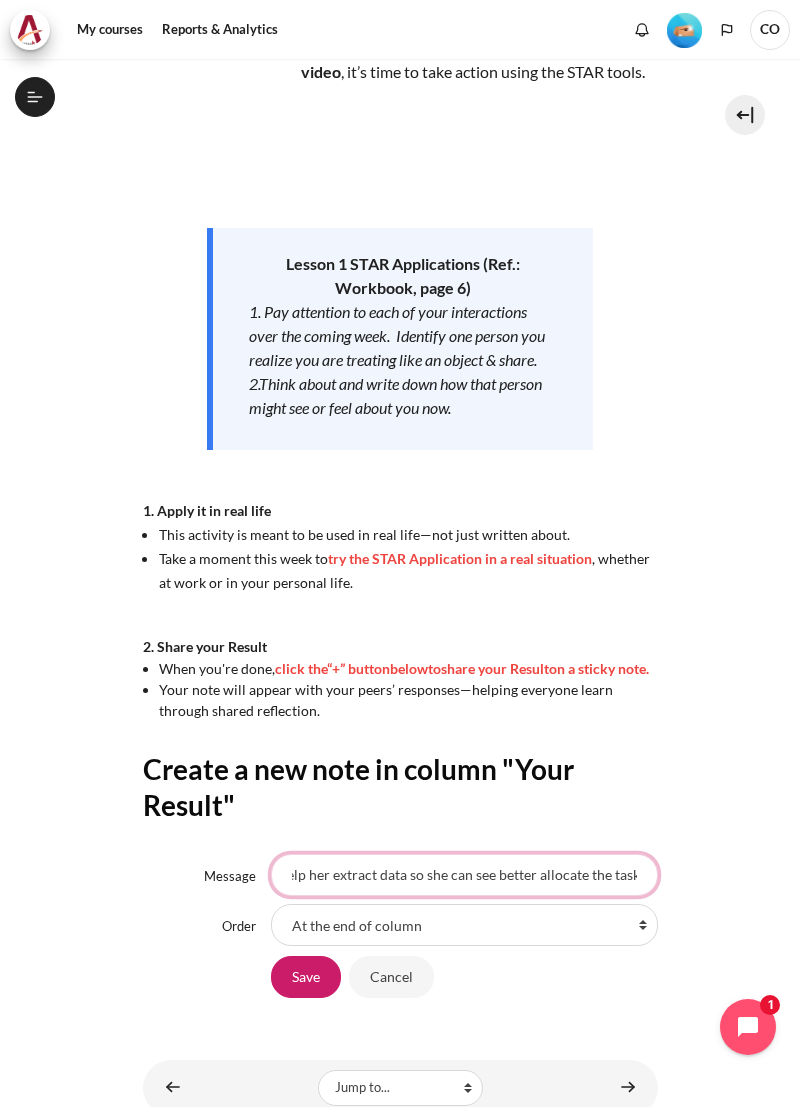 type on "Help her extract data so she can see better allocate the task" 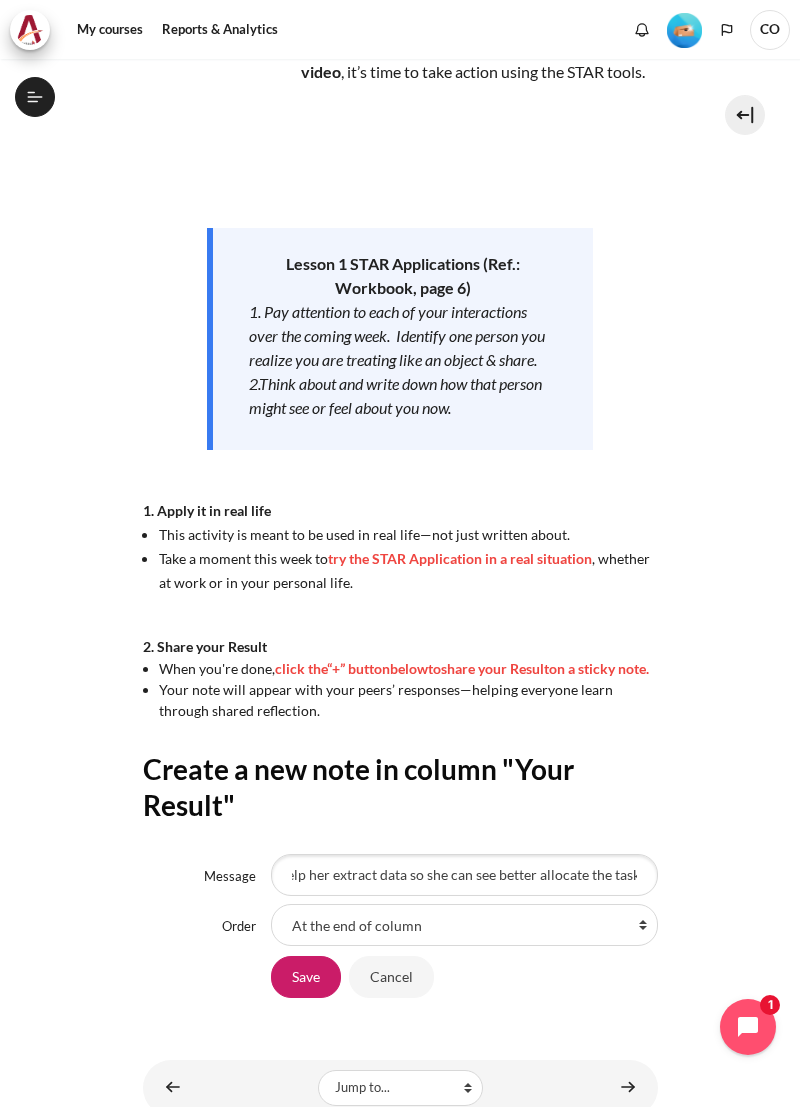 click on "Save" at bounding box center [306, 977] 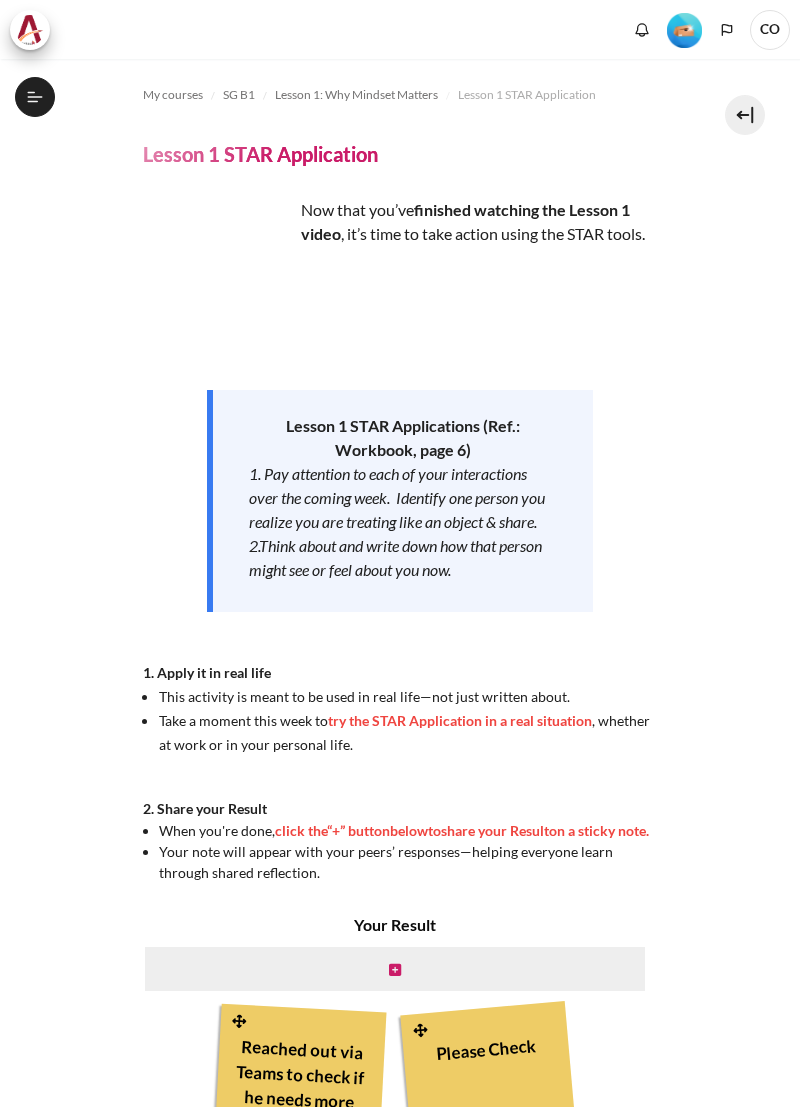 scroll, scrollTop: 0, scrollLeft: 0, axis: both 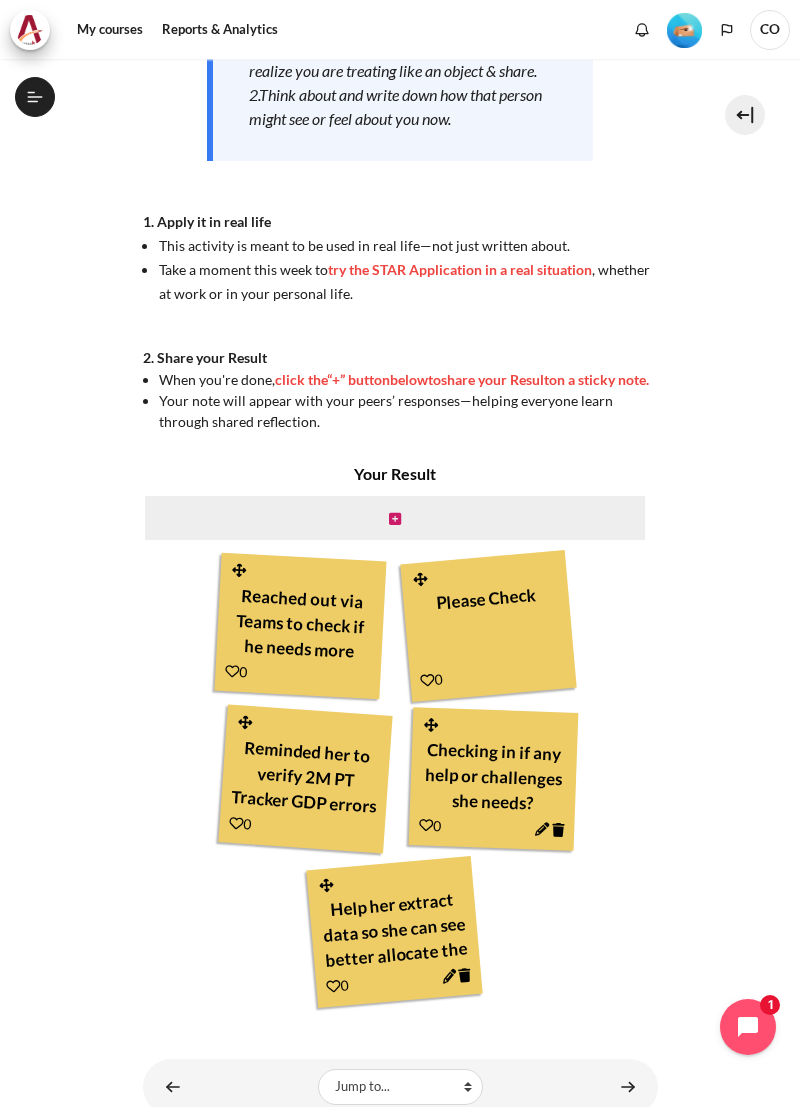 click at bounding box center [628, 1086] 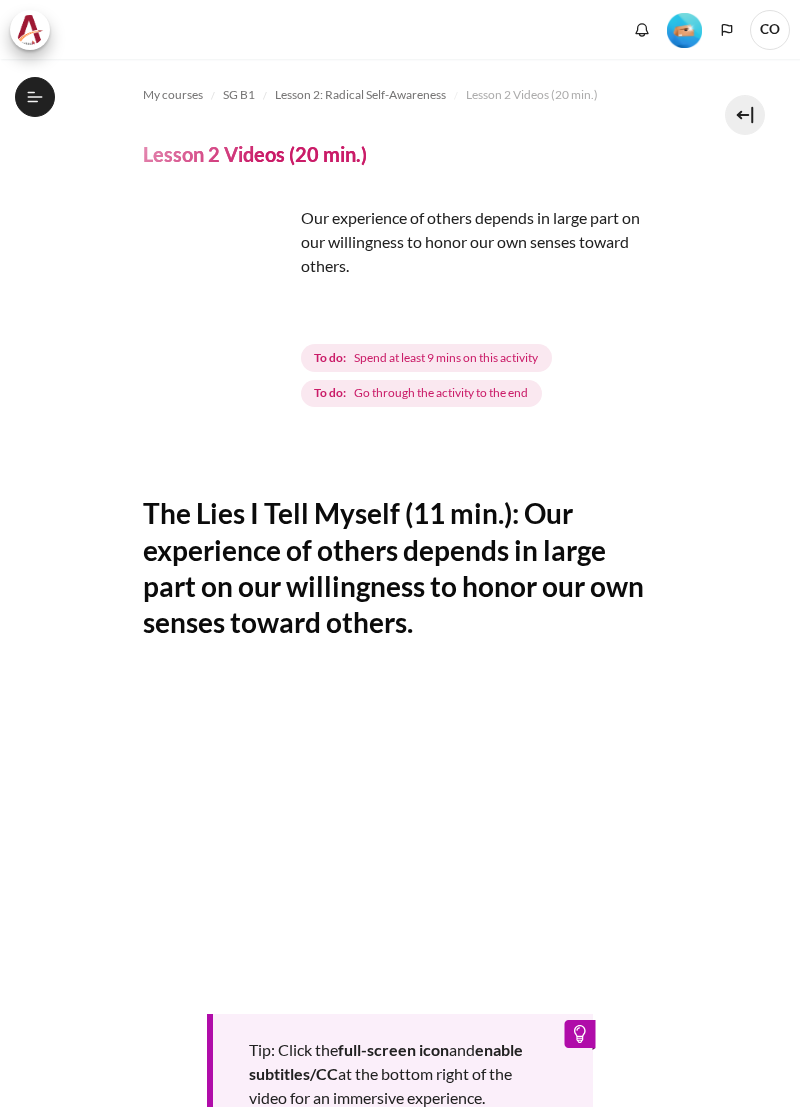 scroll, scrollTop: 0, scrollLeft: 0, axis: both 